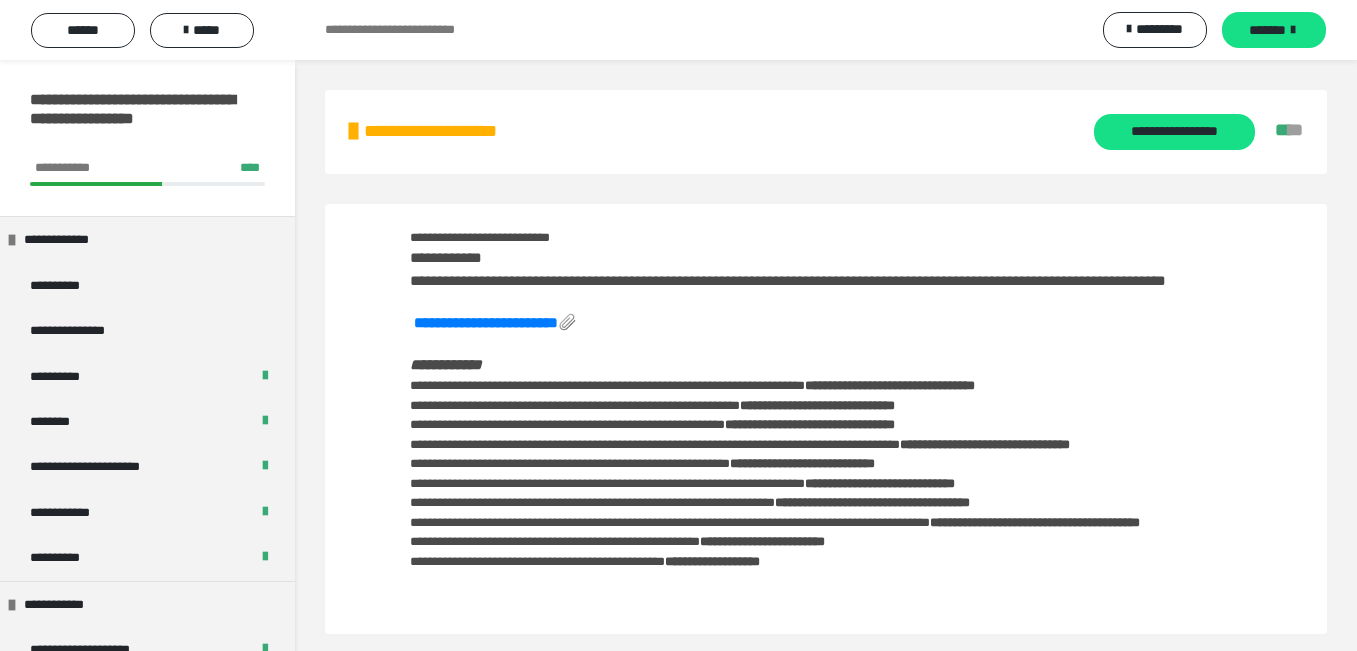scroll, scrollTop: 1650, scrollLeft: 0, axis: vertical 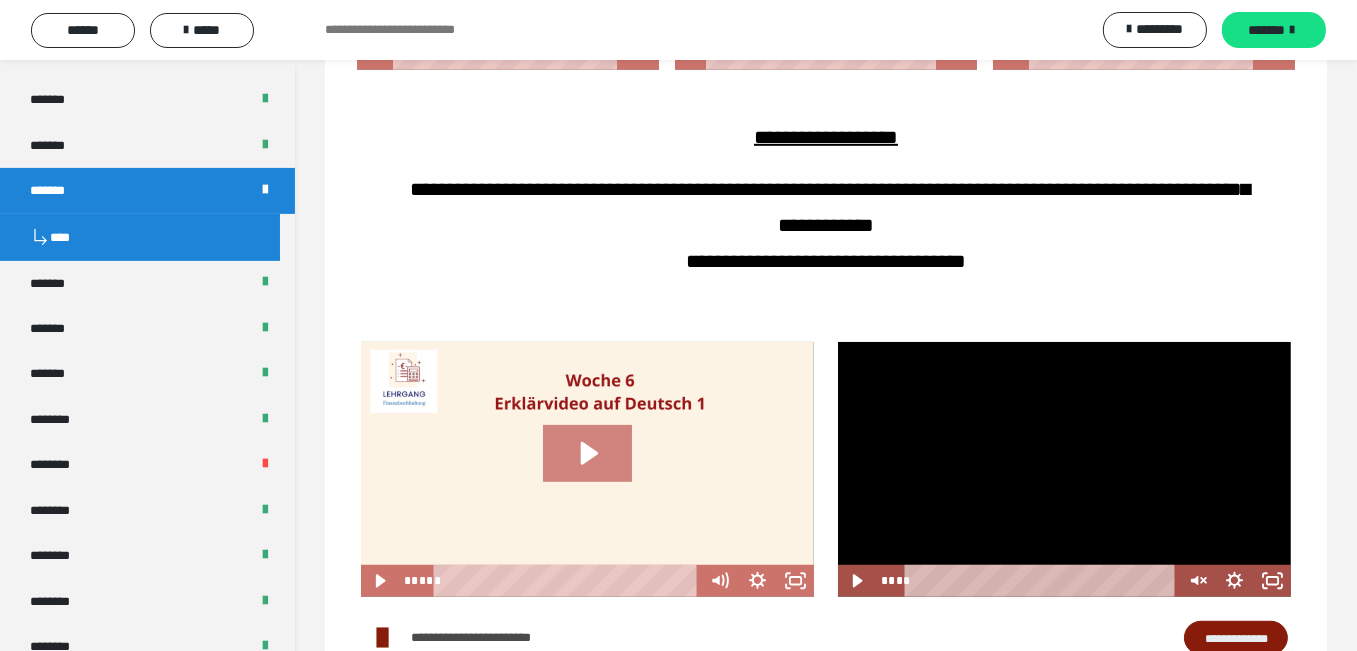click 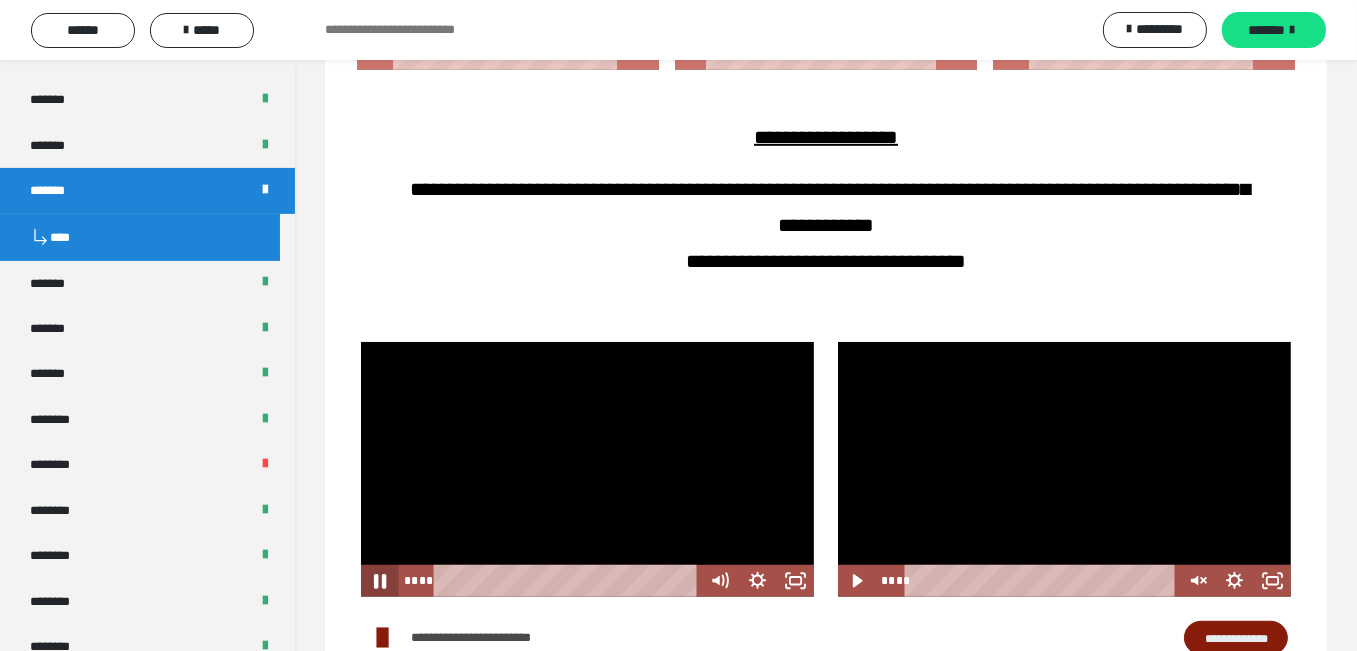click 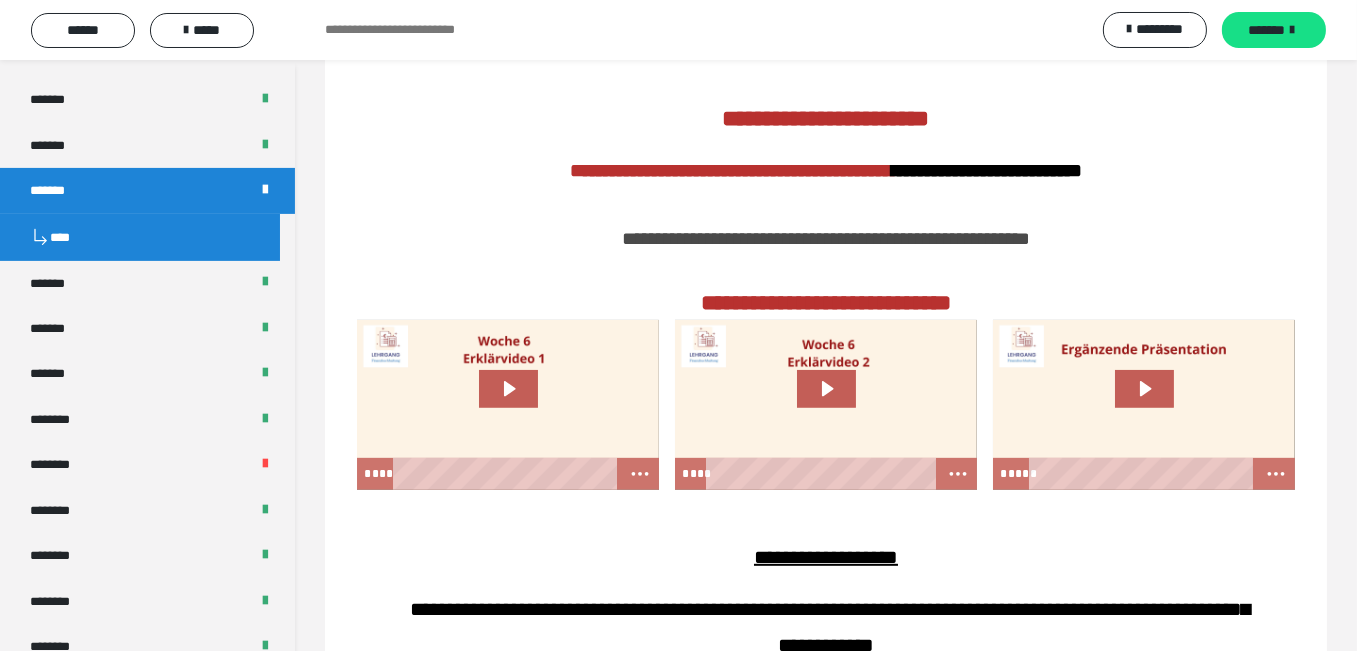 scroll, scrollTop: 1230, scrollLeft: 0, axis: vertical 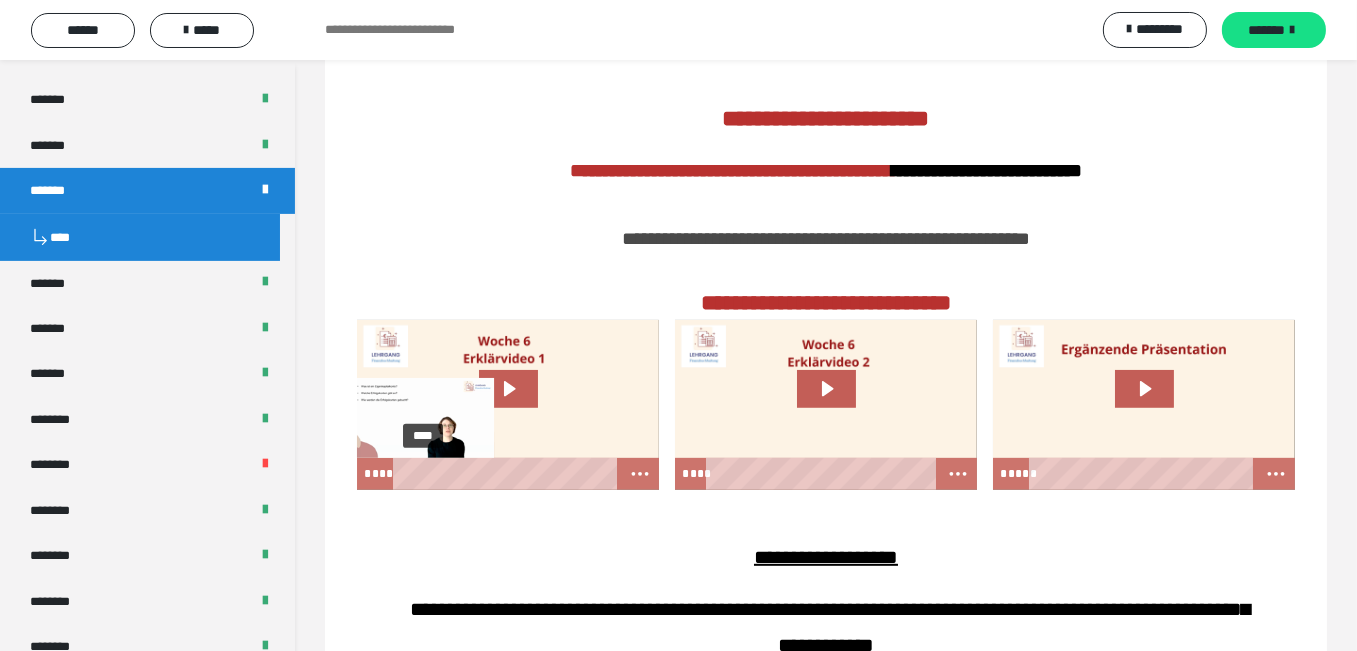 click on "****" at bounding box center (506, 474) 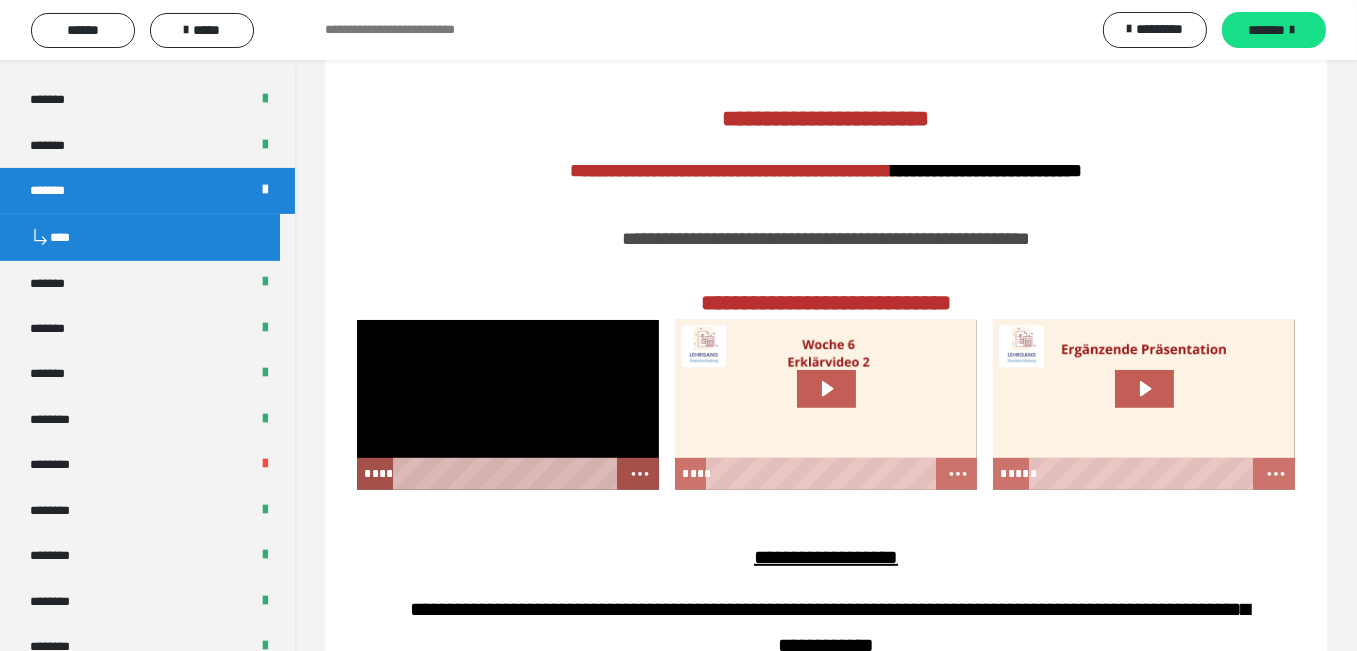 click at bounding box center [508, 405] 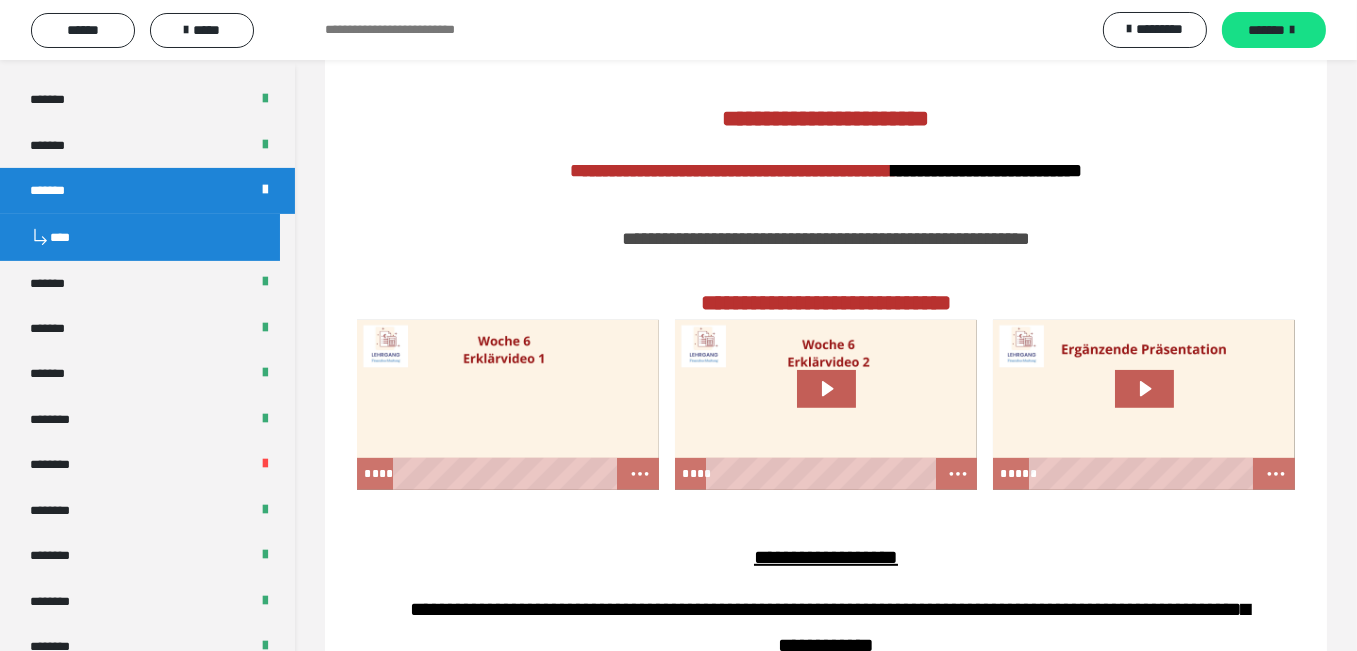 click at bounding box center [508, 405] 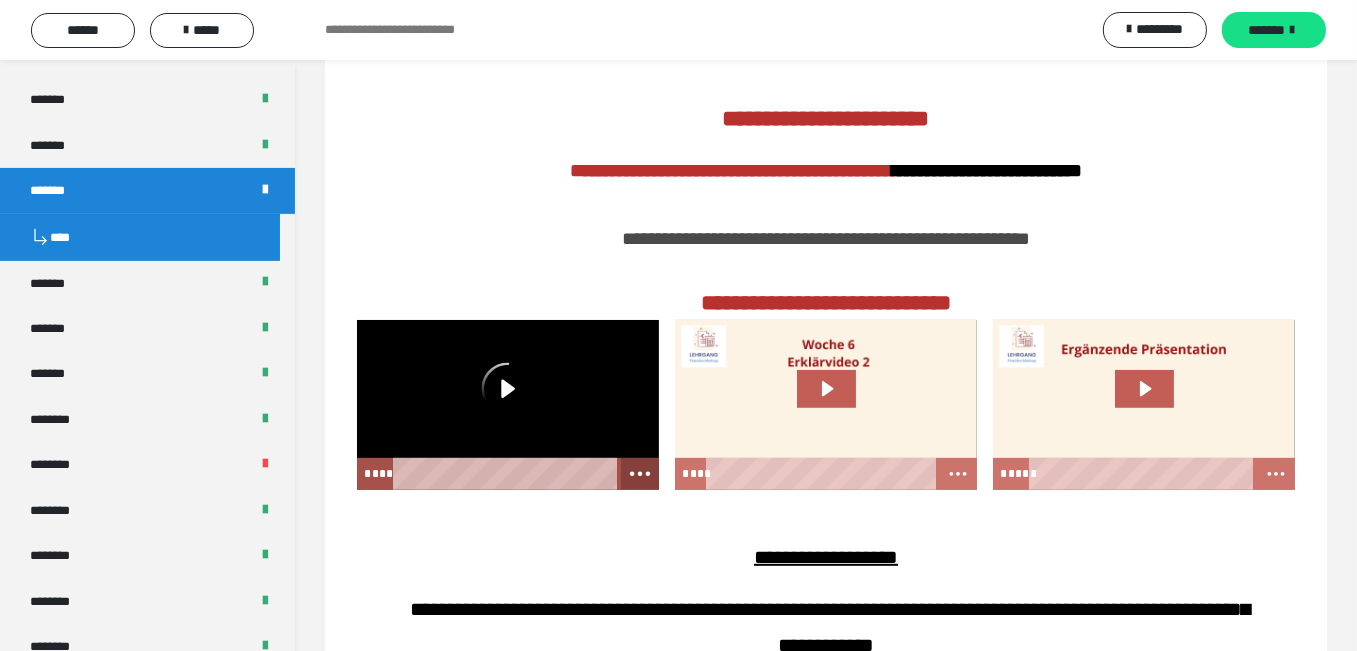 click 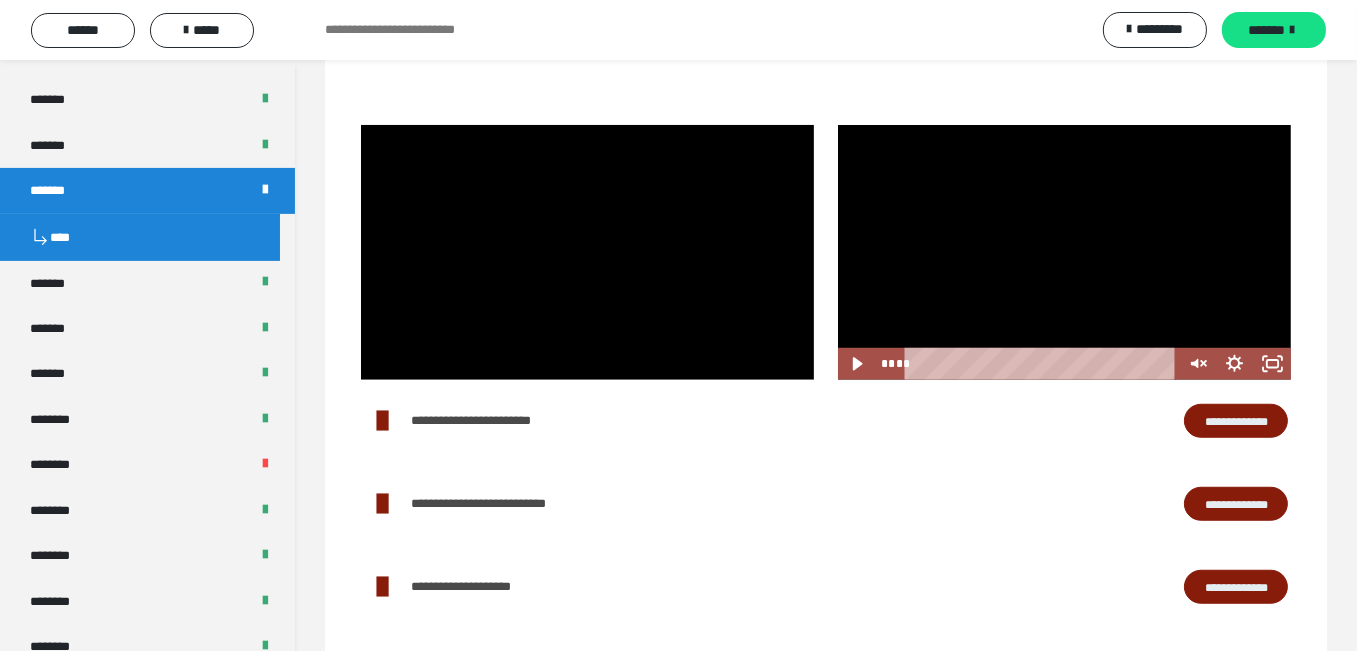 scroll, scrollTop: 1872, scrollLeft: 0, axis: vertical 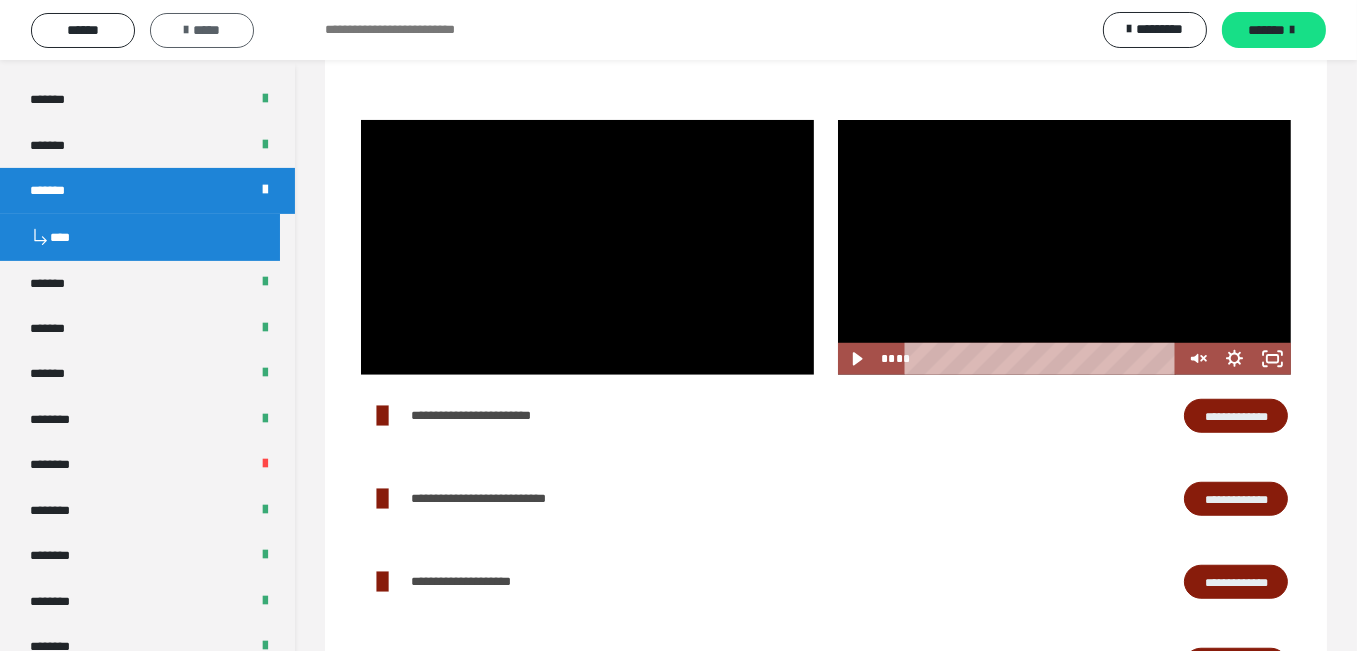 click on "*****" at bounding box center (202, 30) 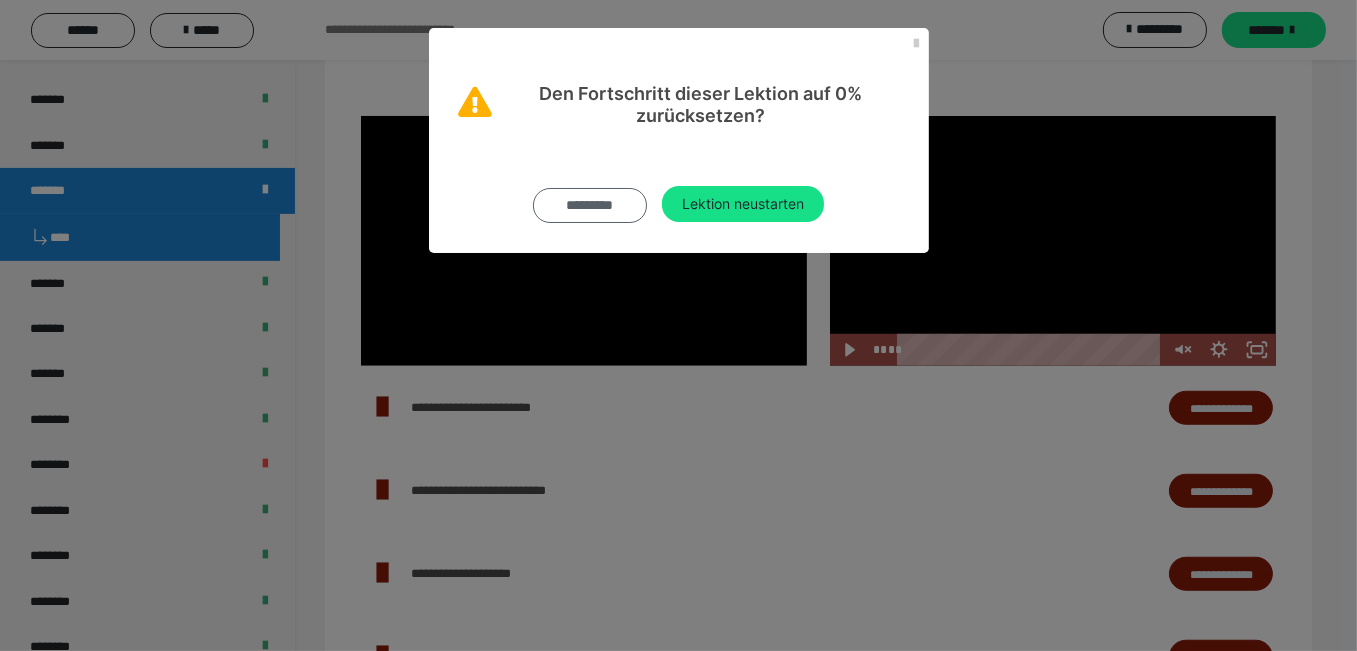 click on "*********" at bounding box center (590, 205) 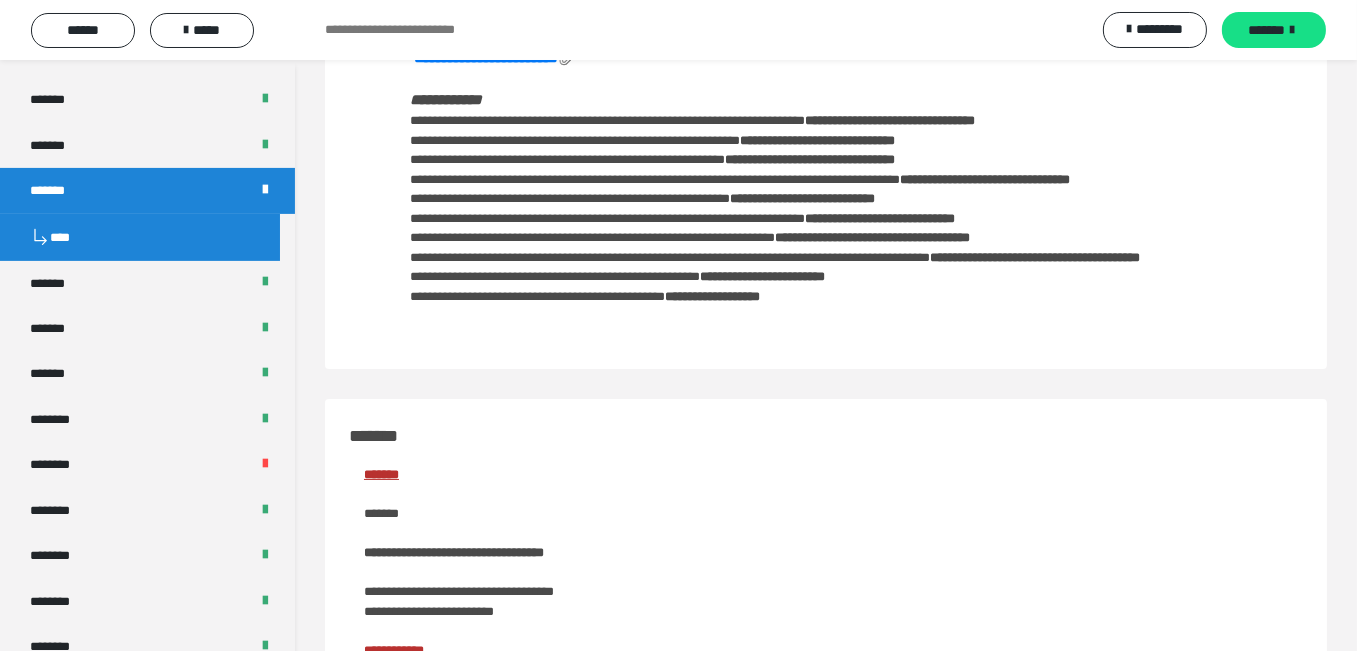 scroll, scrollTop: 0, scrollLeft: 0, axis: both 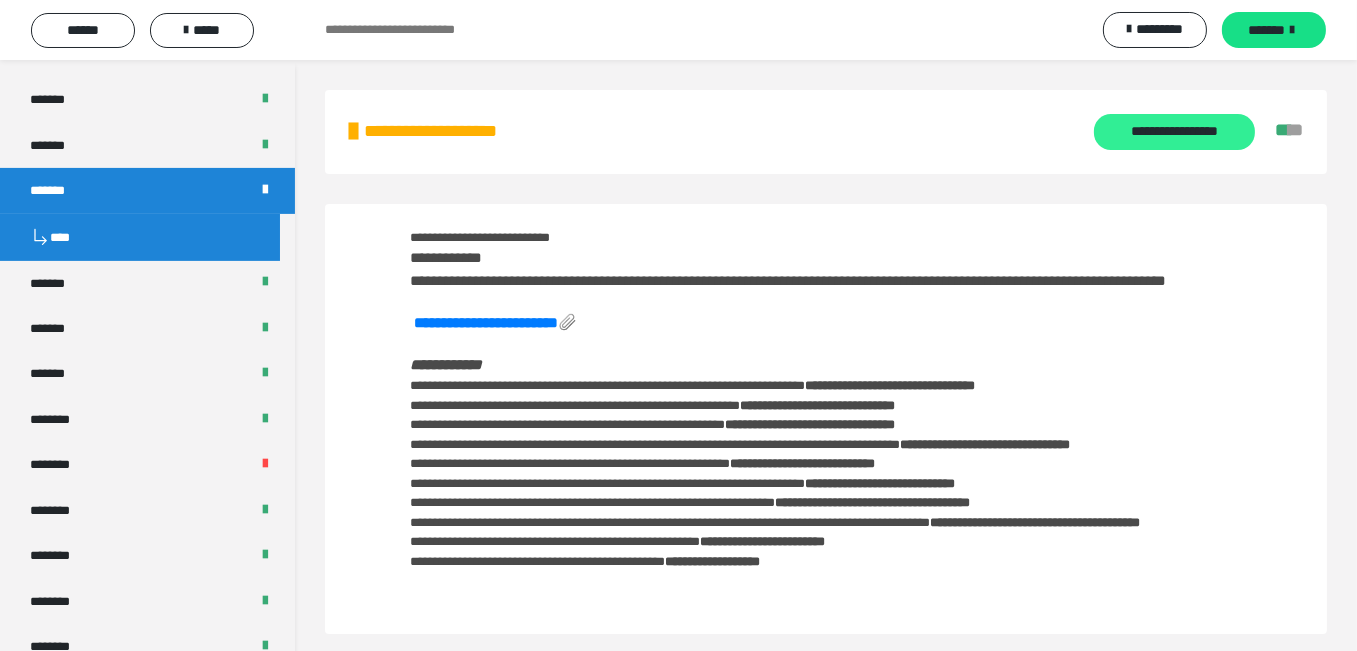 click on "**********" at bounding box center [1174, 132] 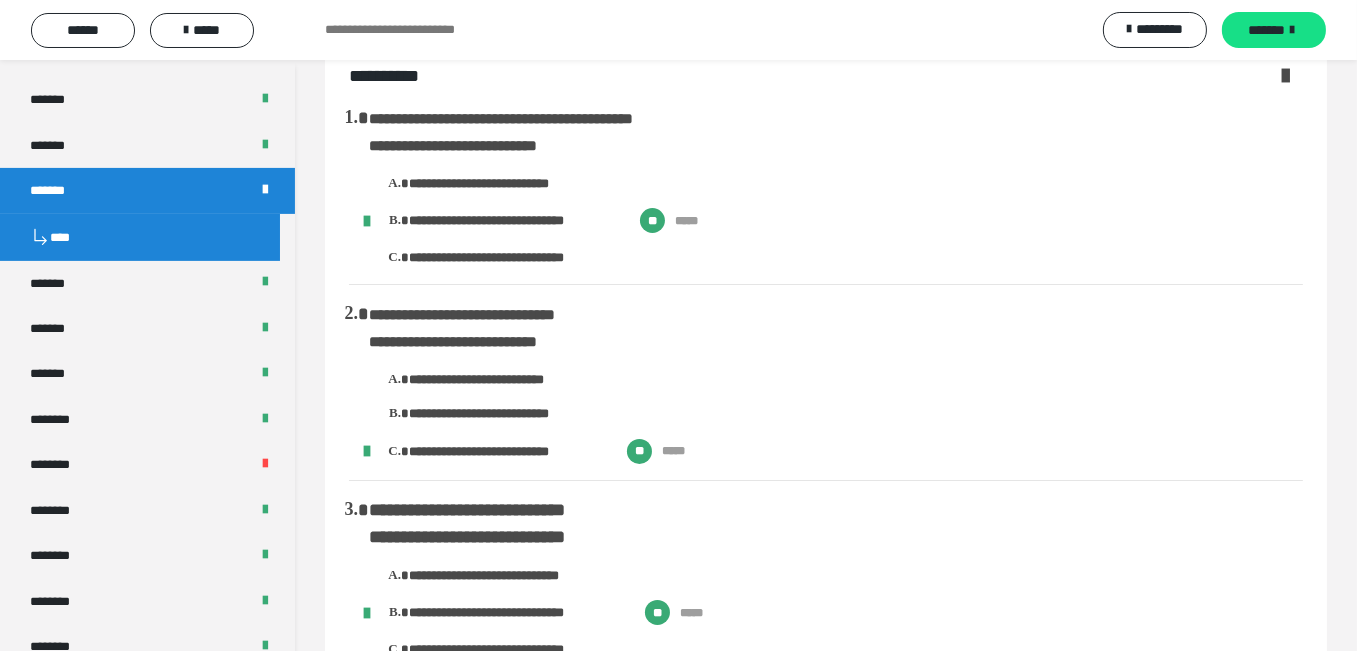 scroll, scrollTop: 0, scrollLeft: 0, axis: both 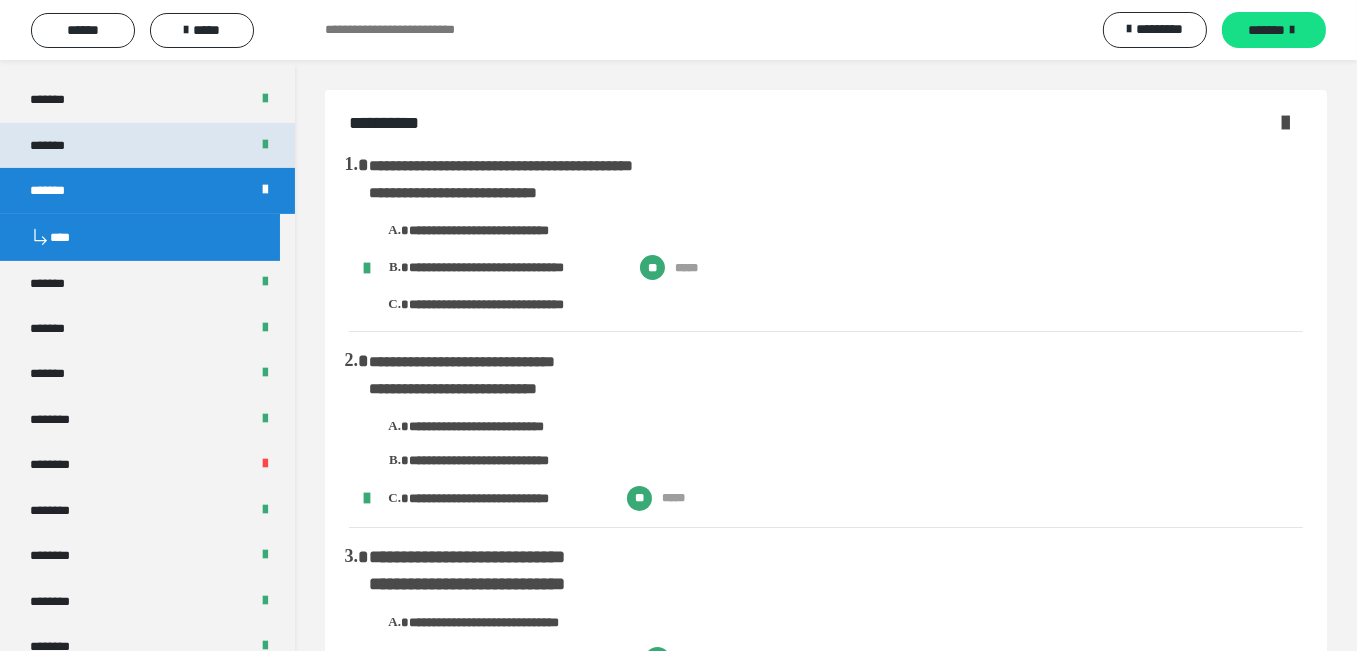 click on "*******" at bounding box center [147, 145] 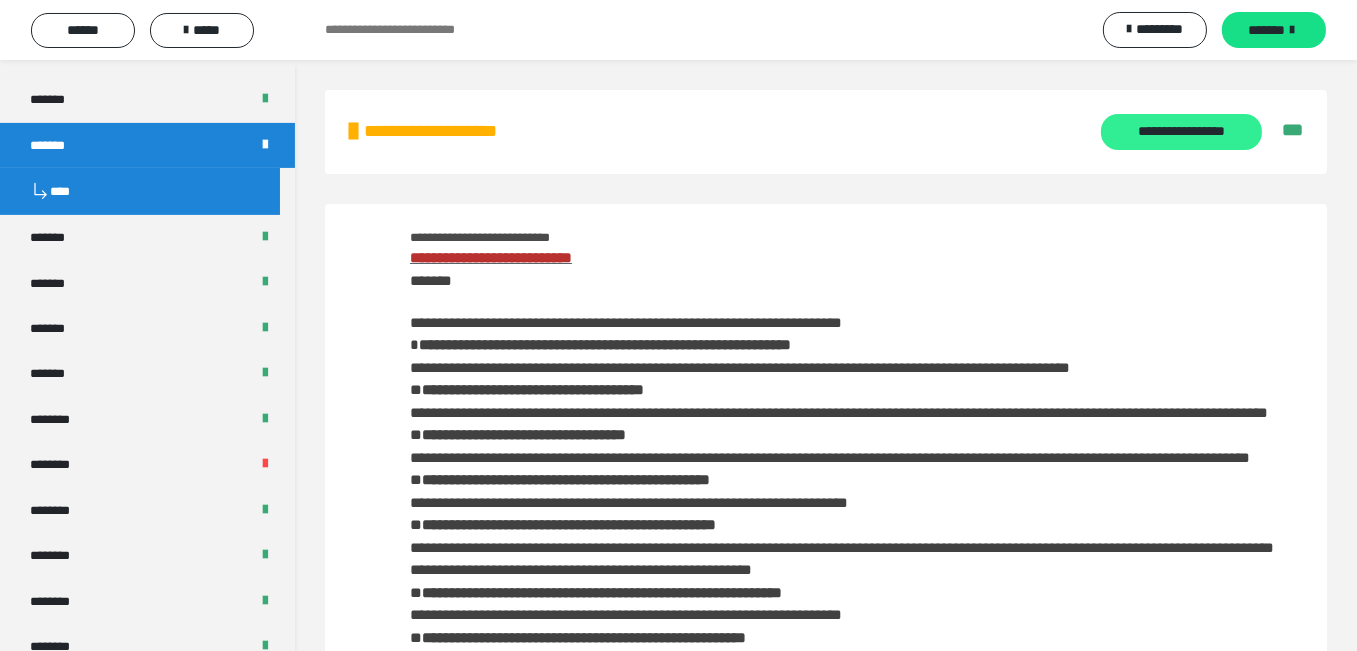 click on "**********" at bounding box center (1181, 132) 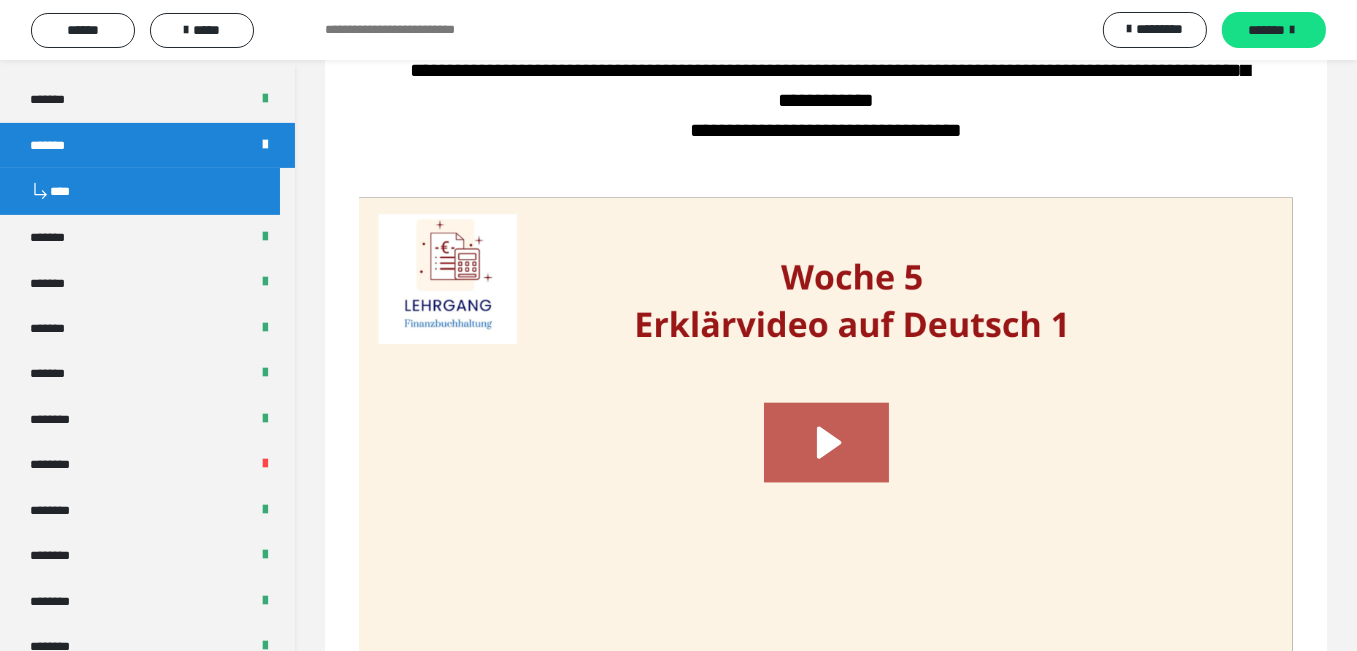 scroll, scrollTop: 3515, scrollLeft: 0, axis: vertical 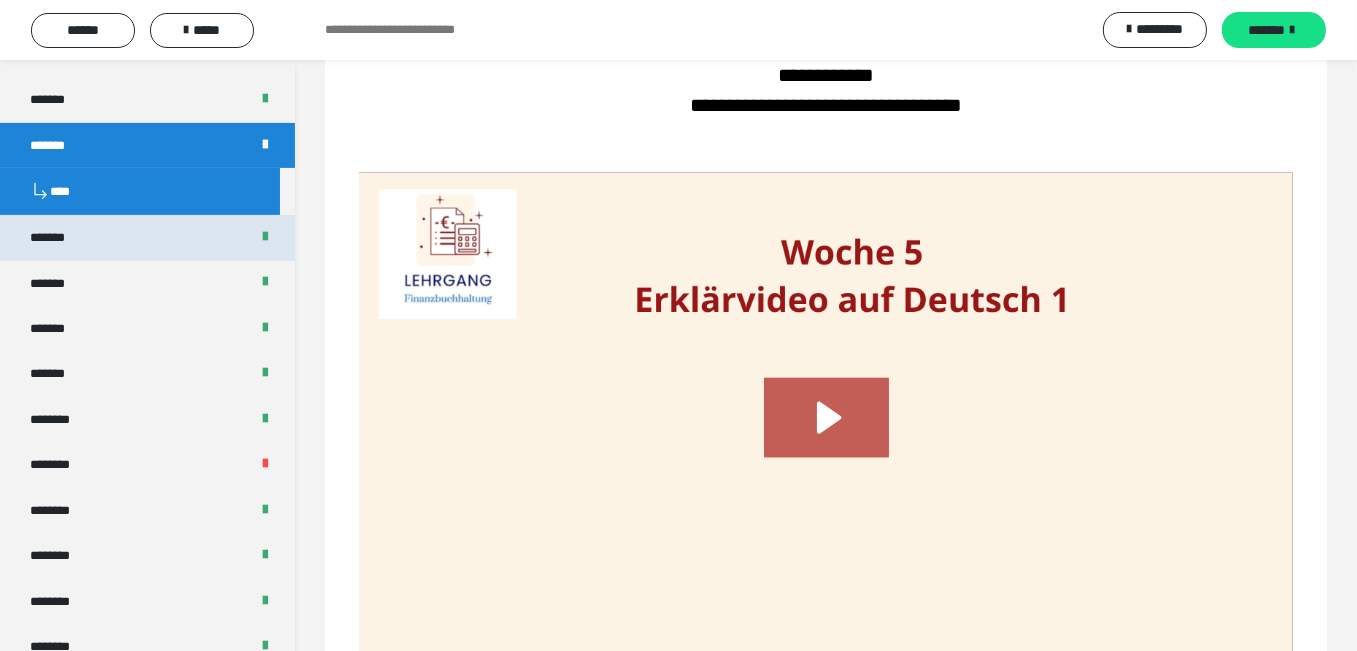 click on "*******" at bounding box center [147, 237] 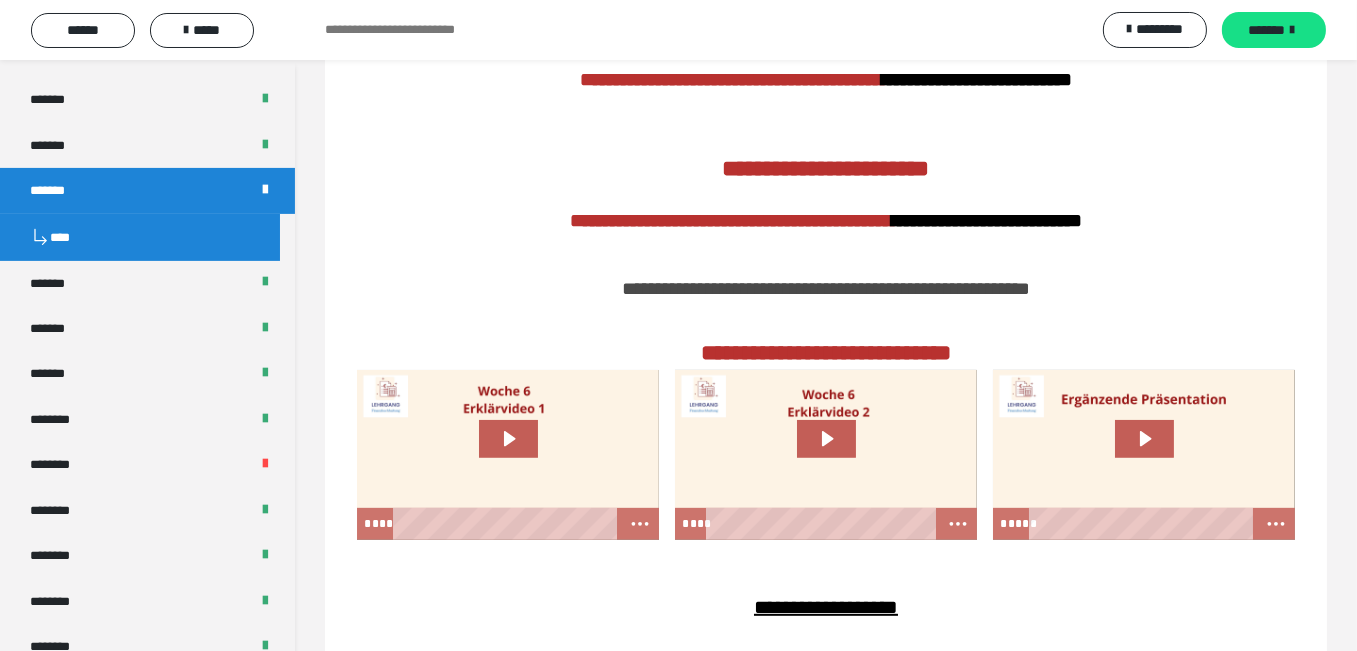 scroll, scrollTop: 1183, scrollLeft: 0, axis: vertical 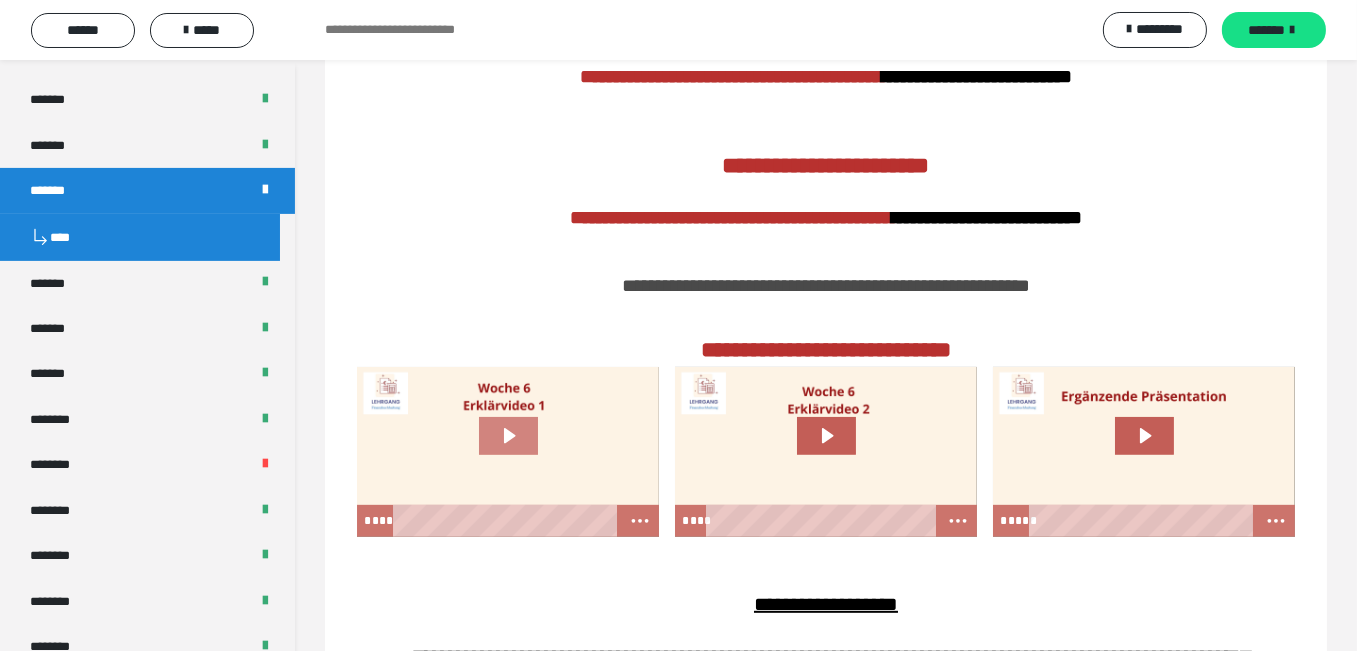 click 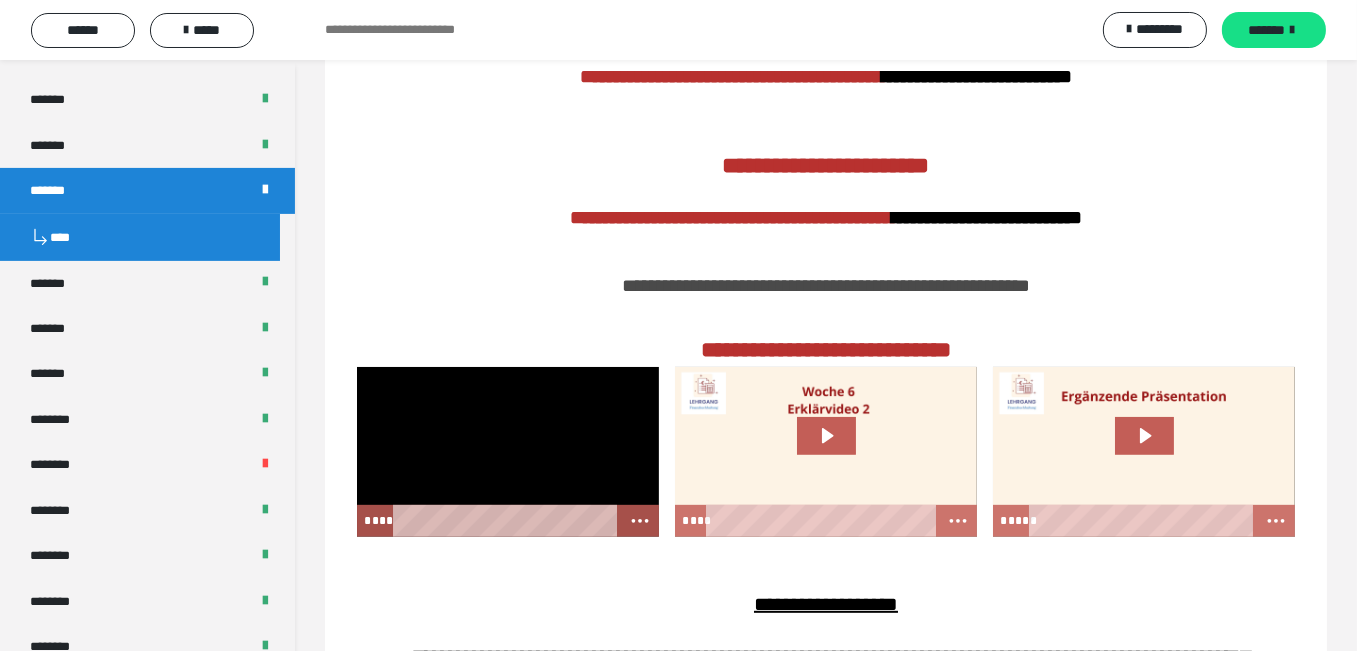 click at bounding box center [508, 452] 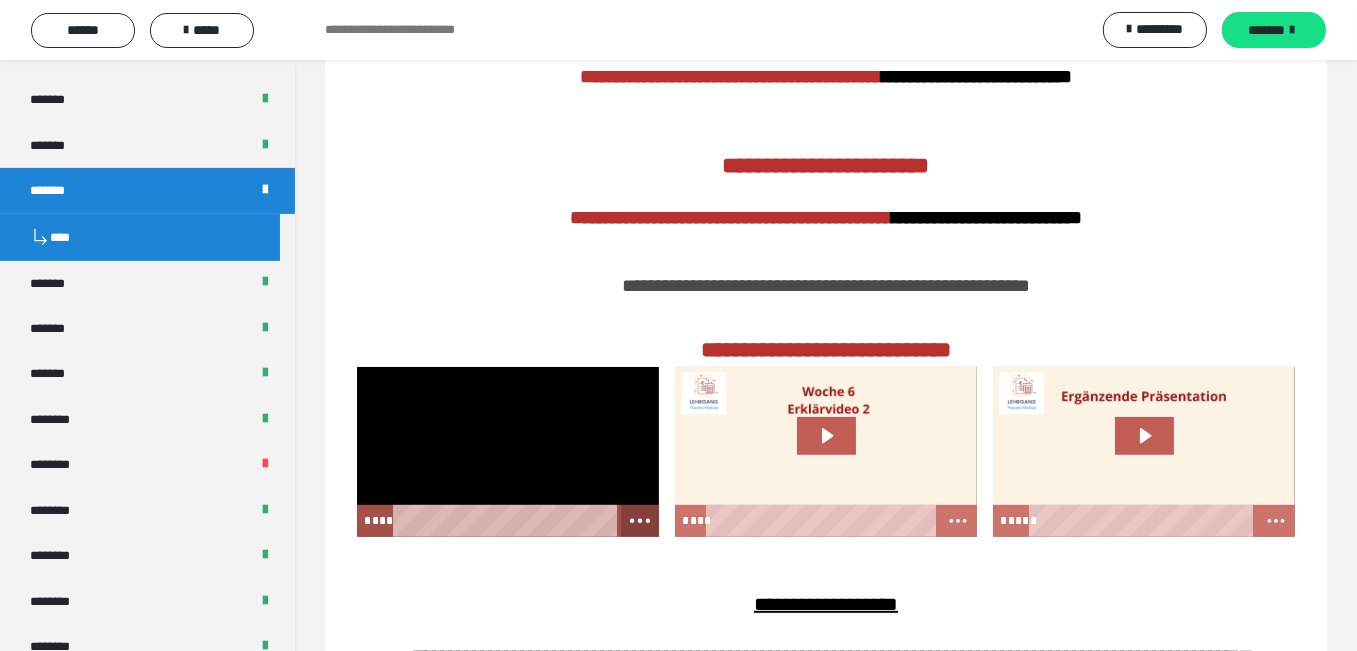 click 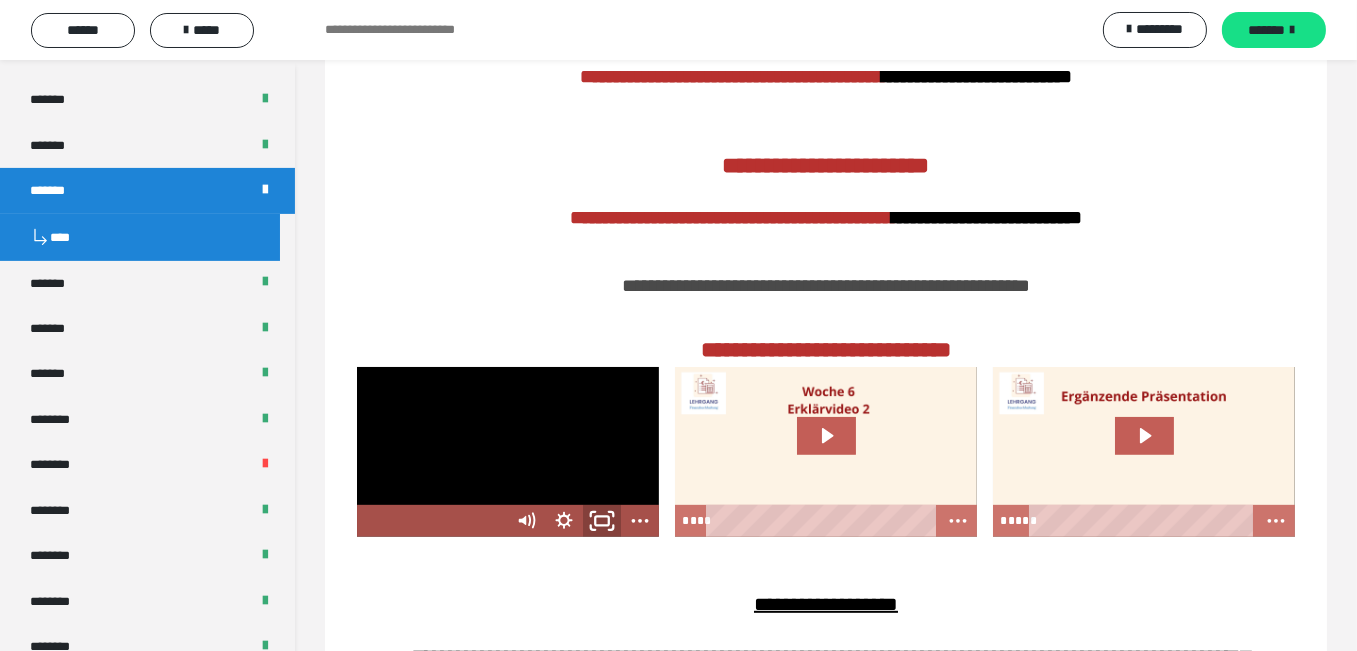 click 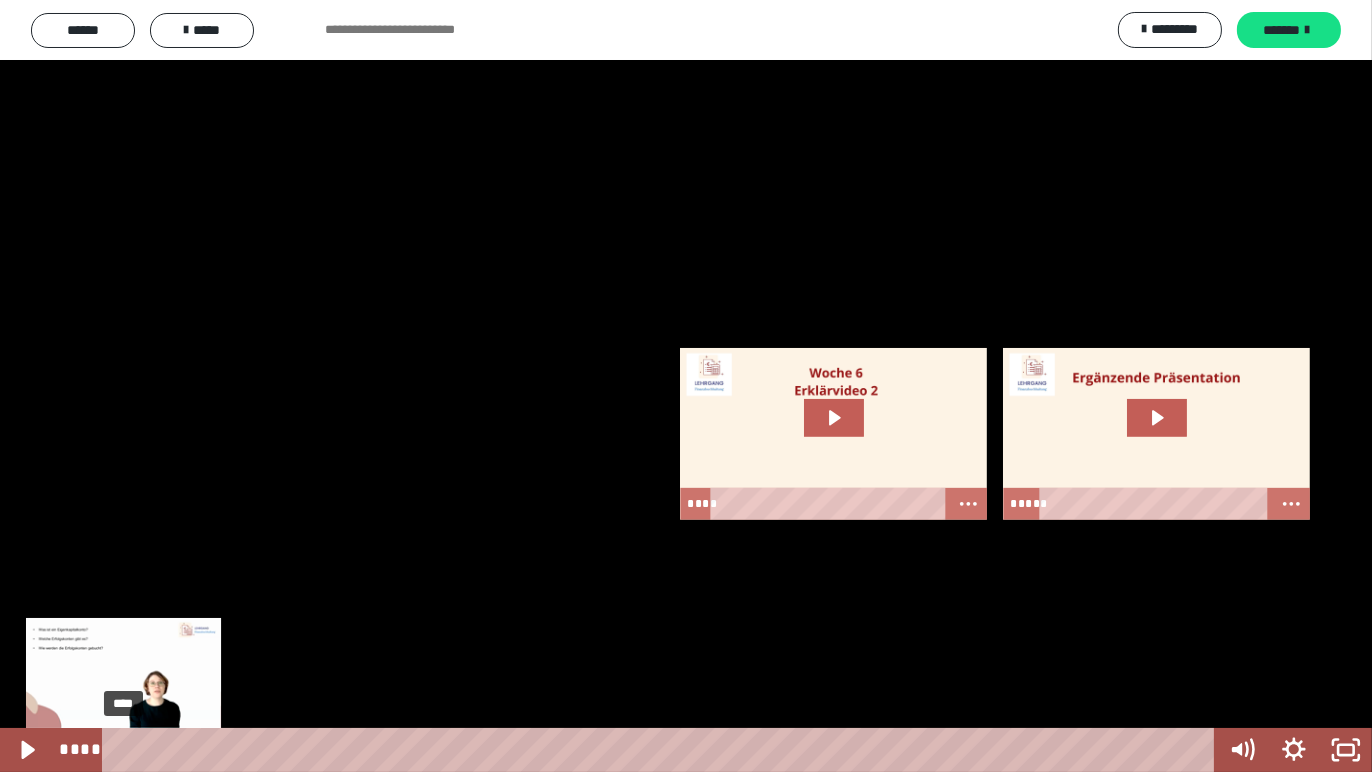 click on "****" at bounding box center (662, 750) 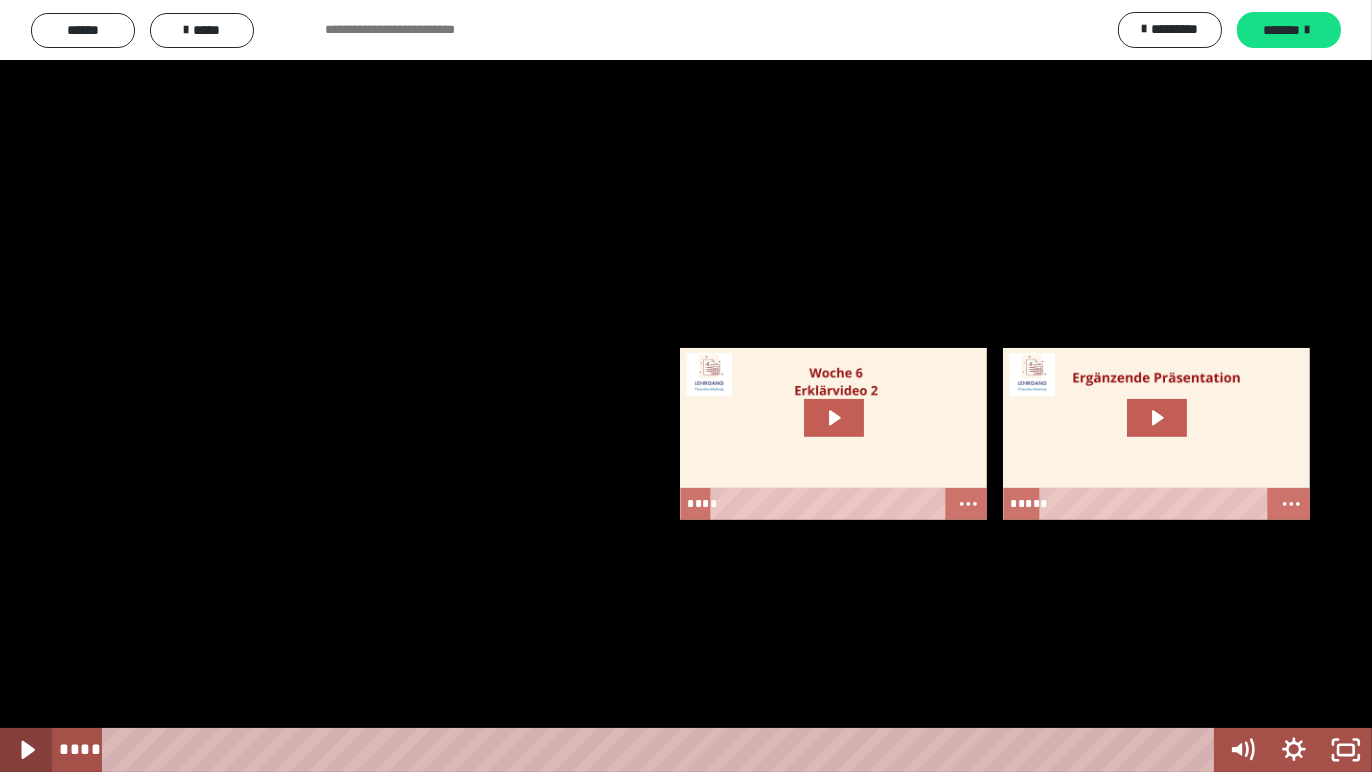 click 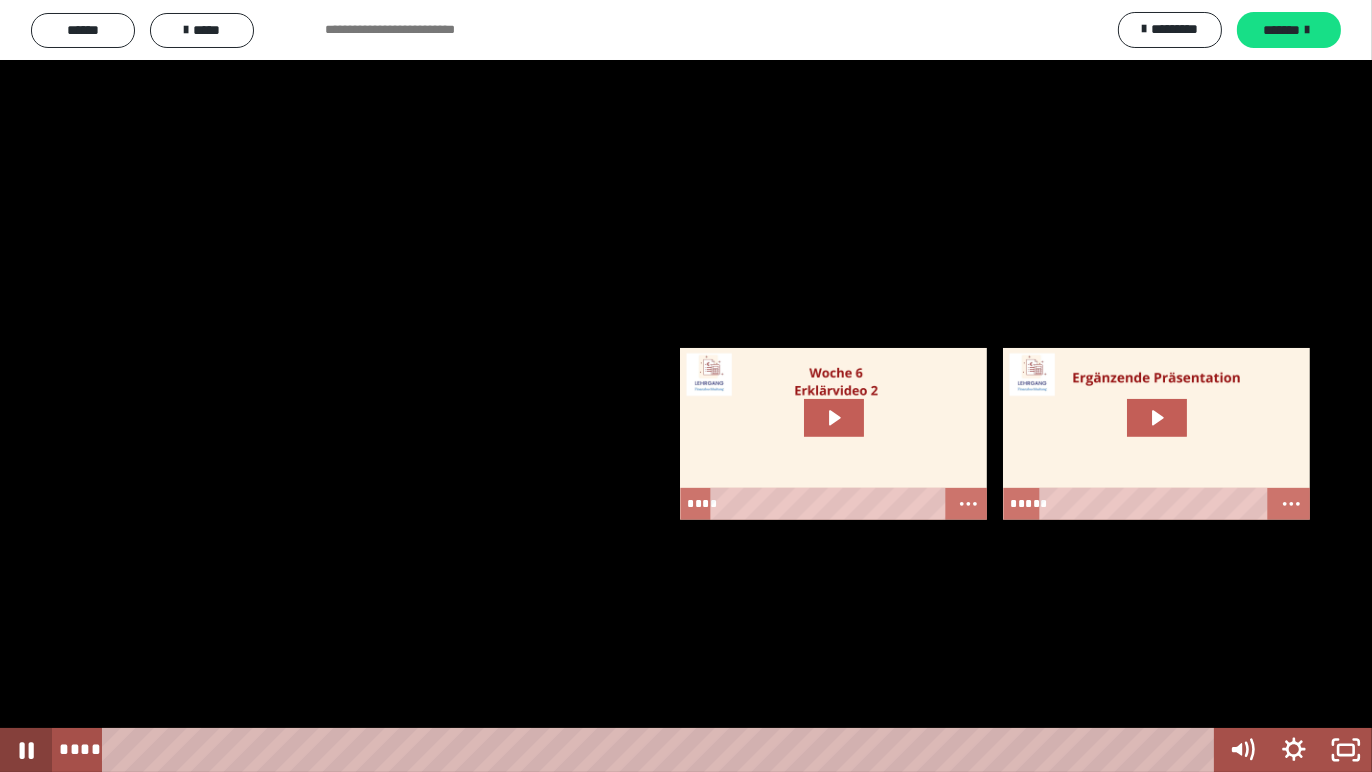click 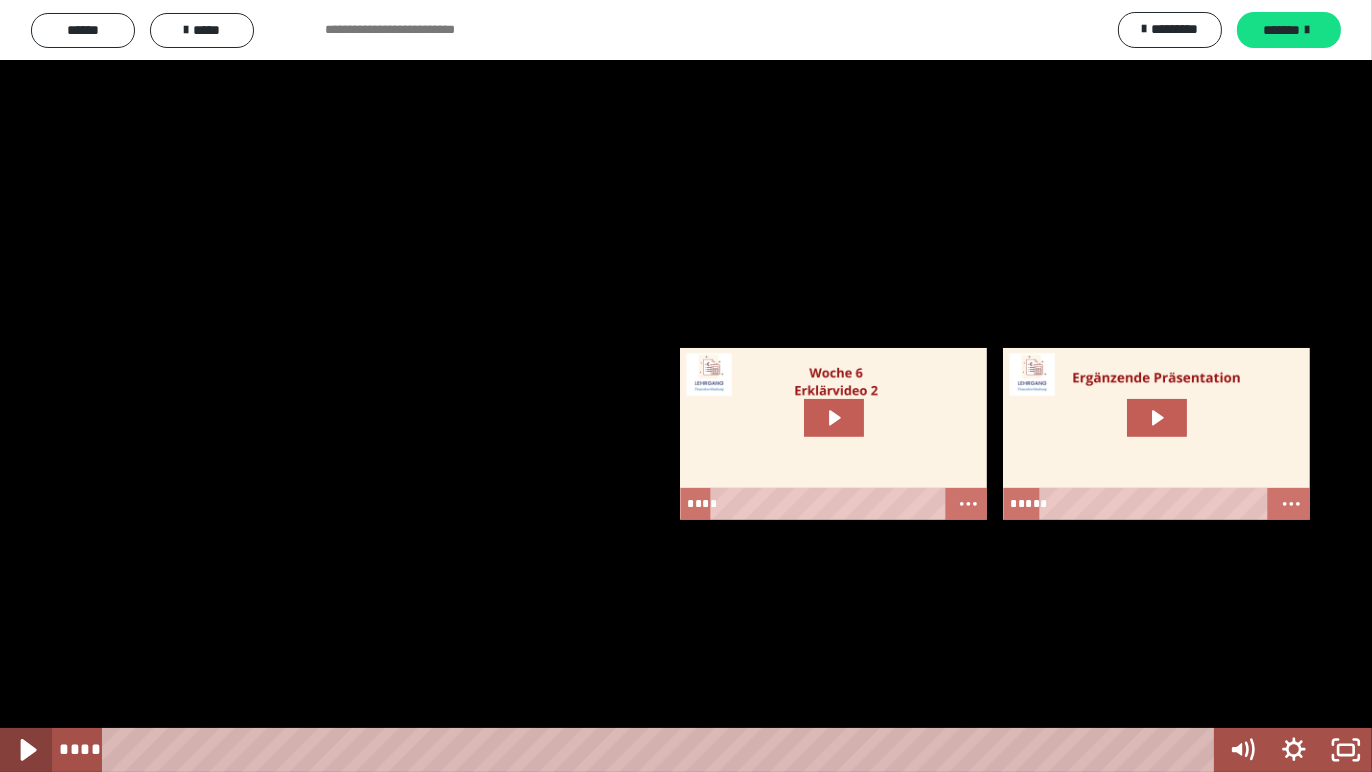 click 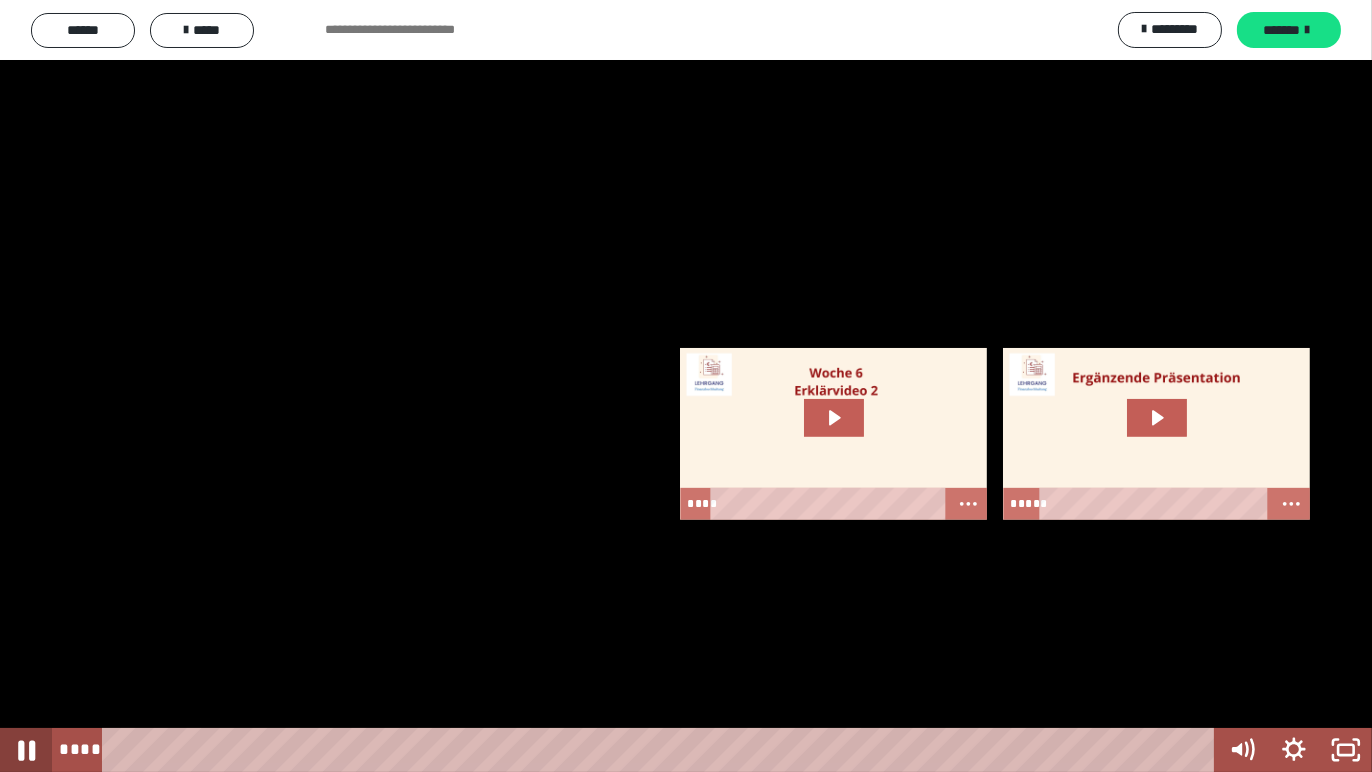 click 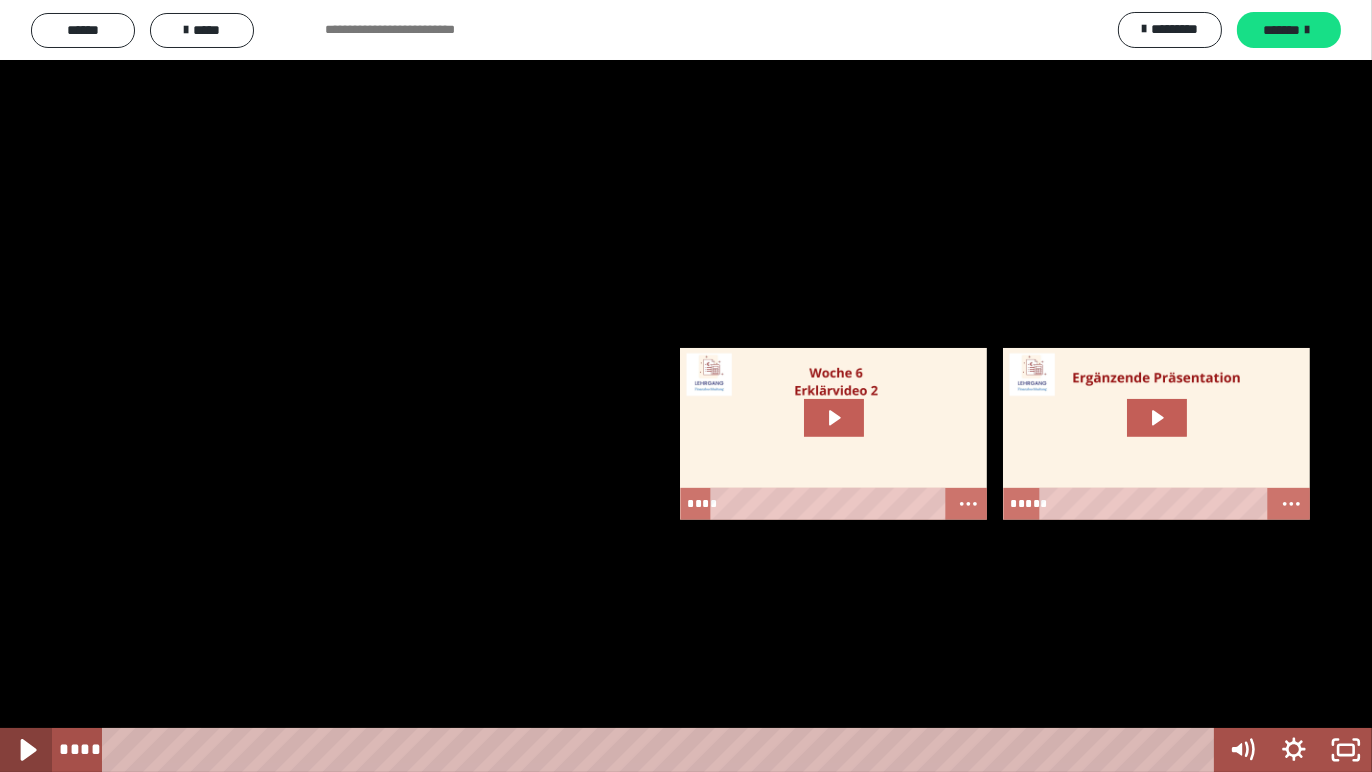 click 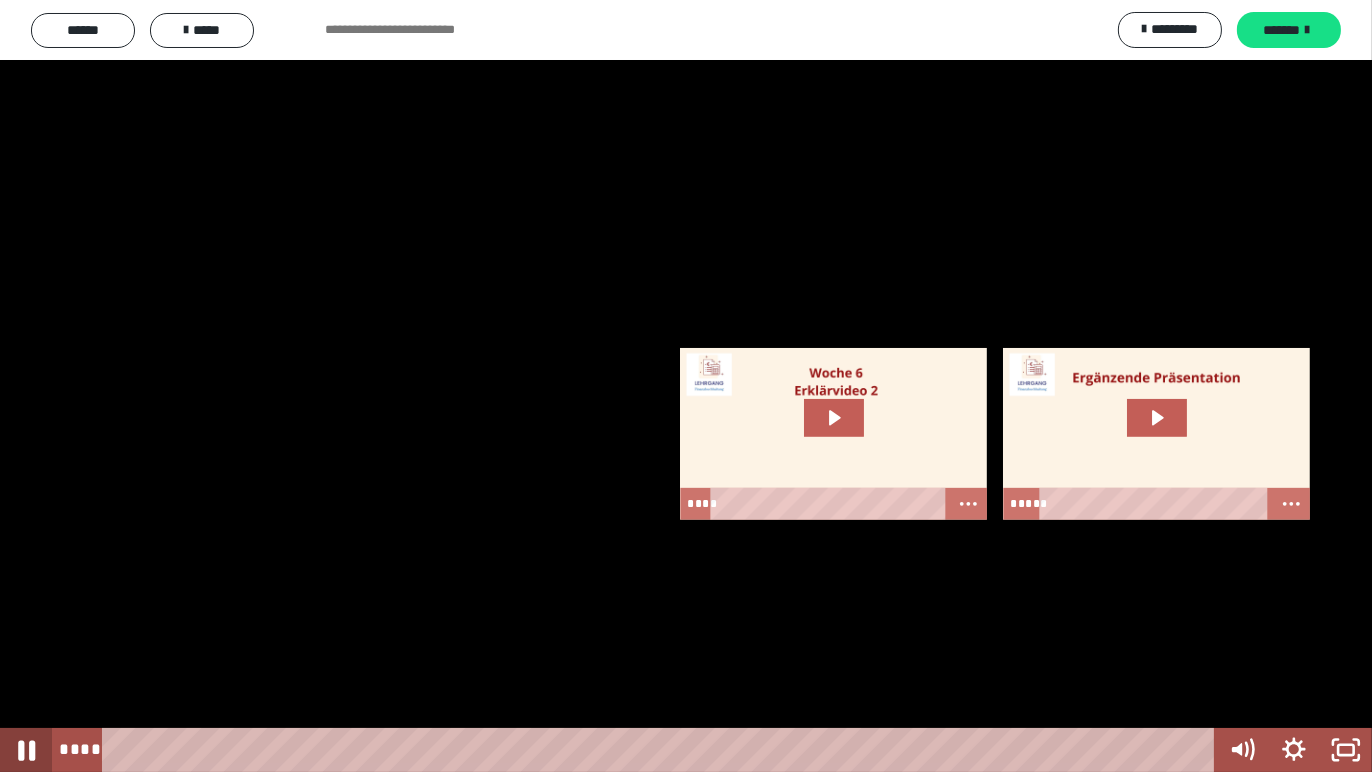 click 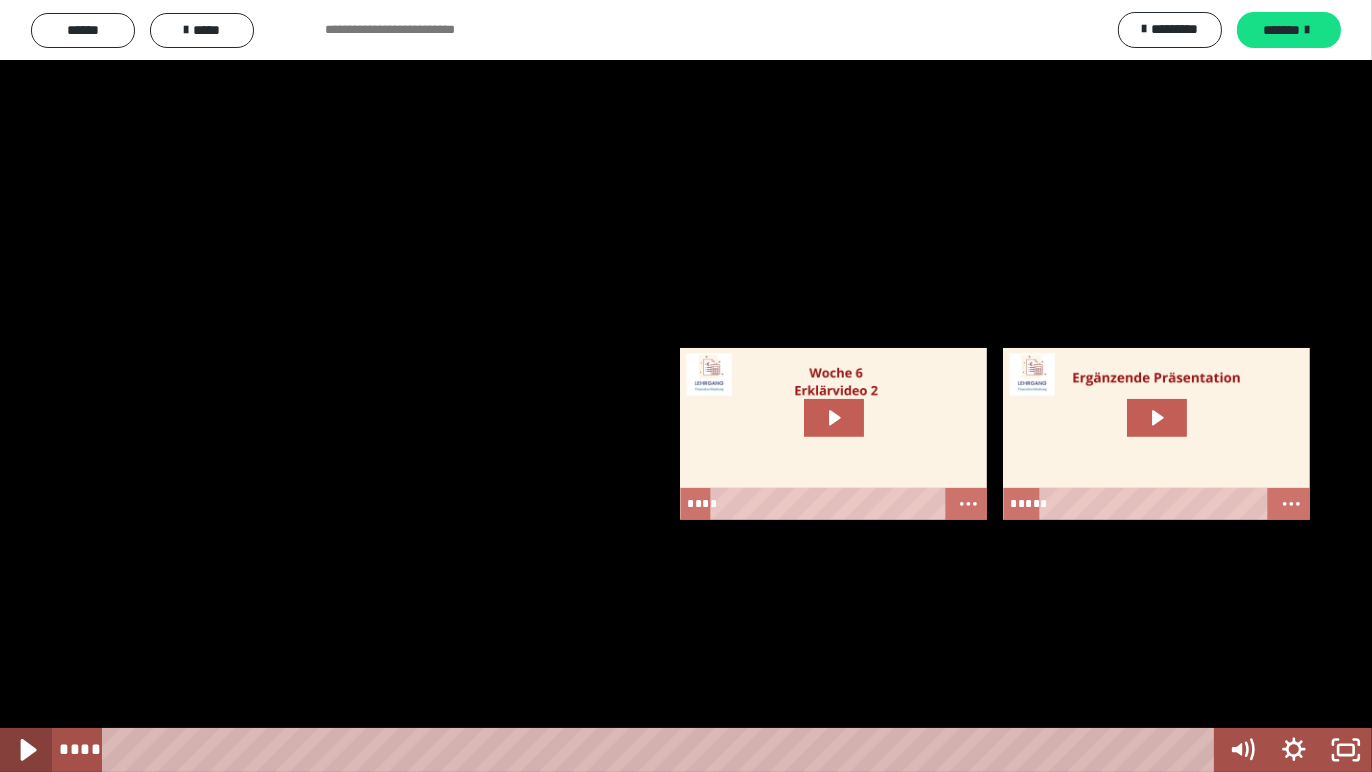 click 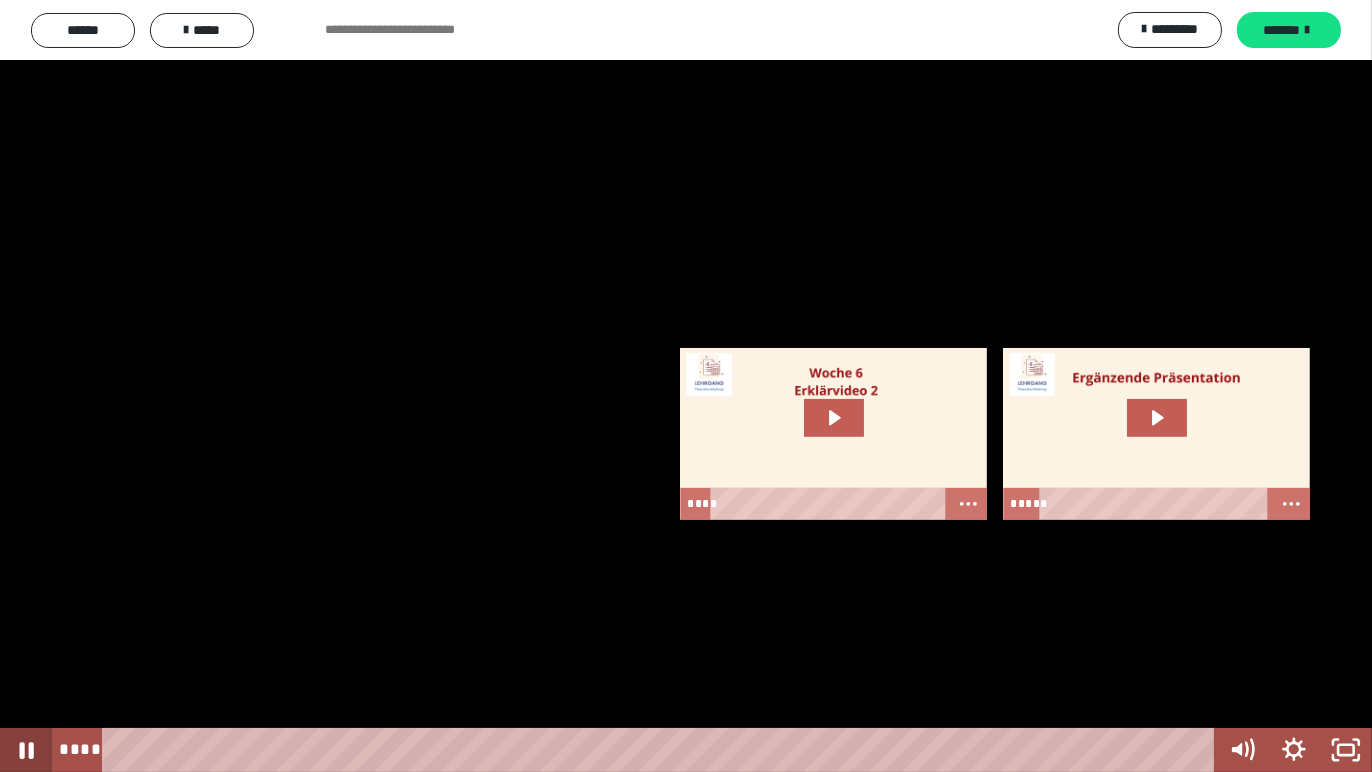 type 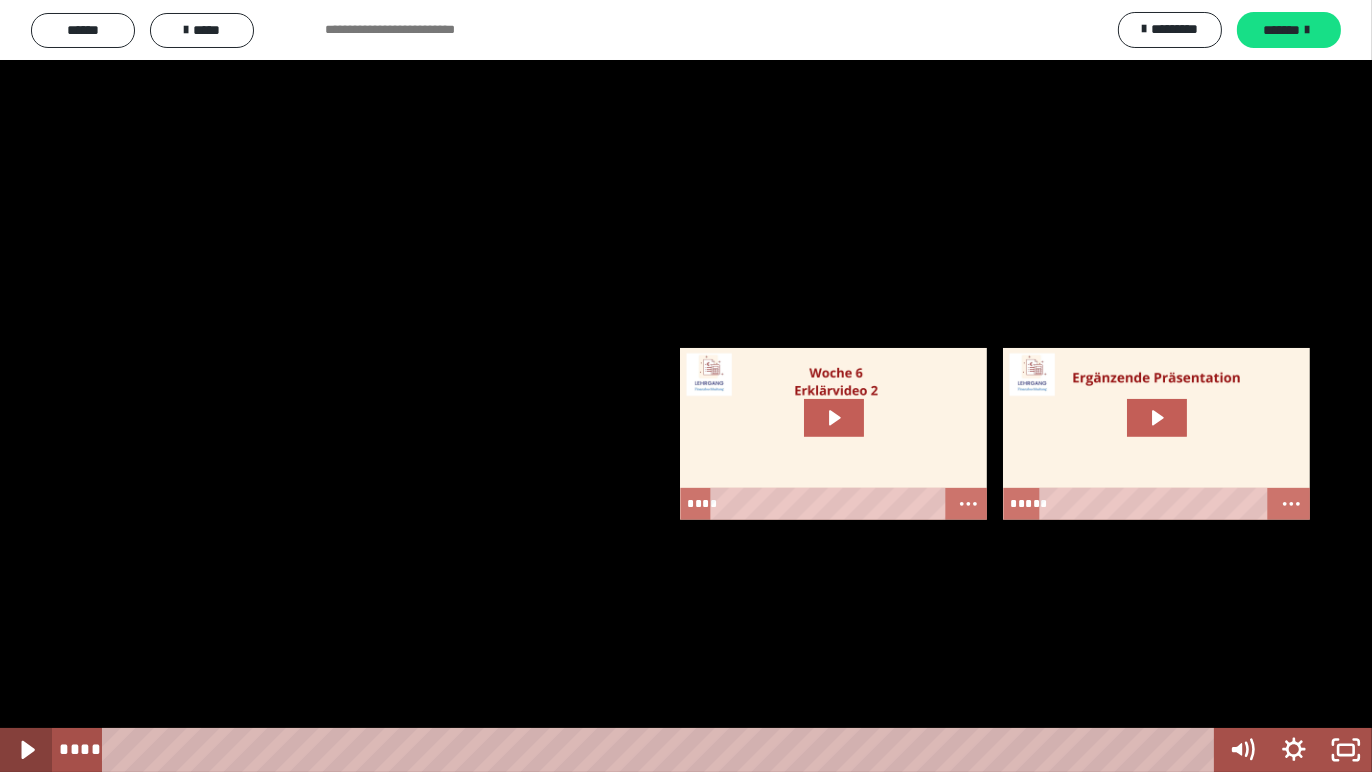 click at bounding box center [26, 750] 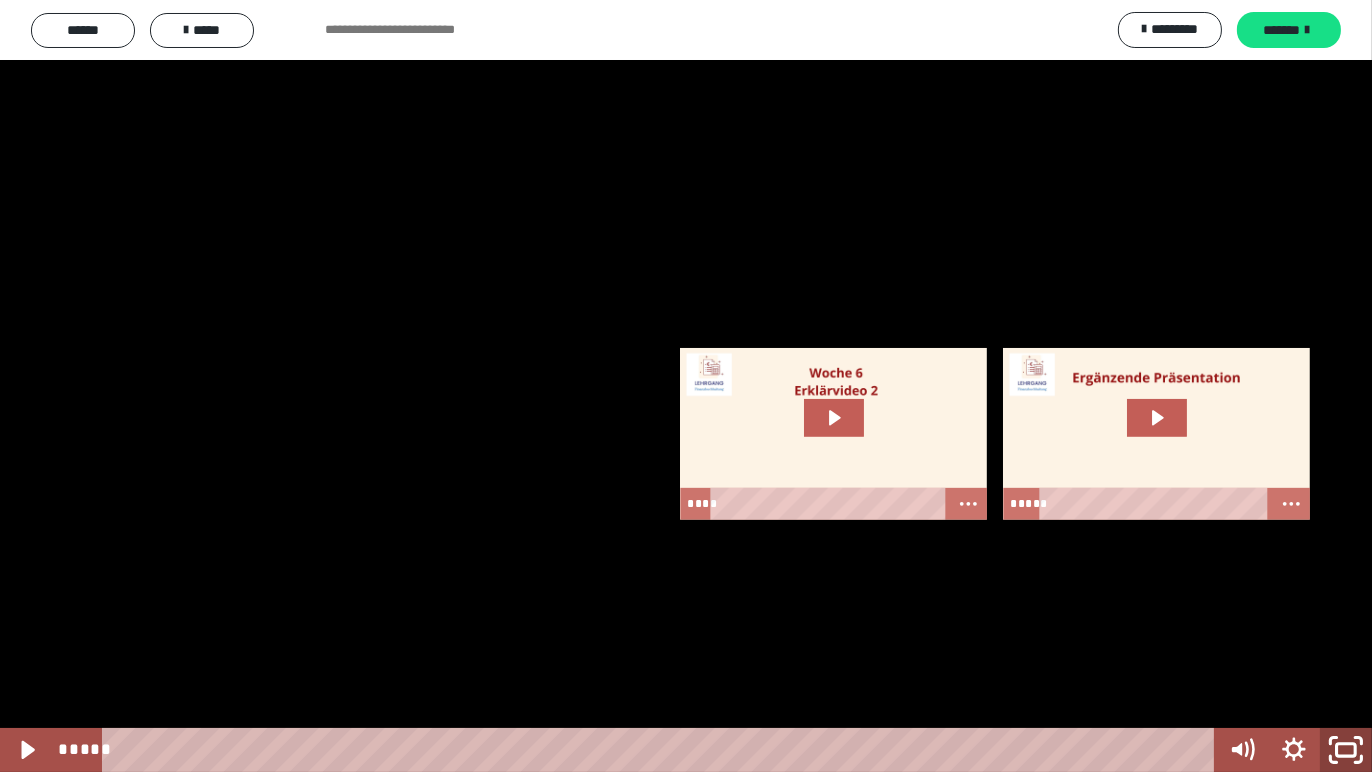 click 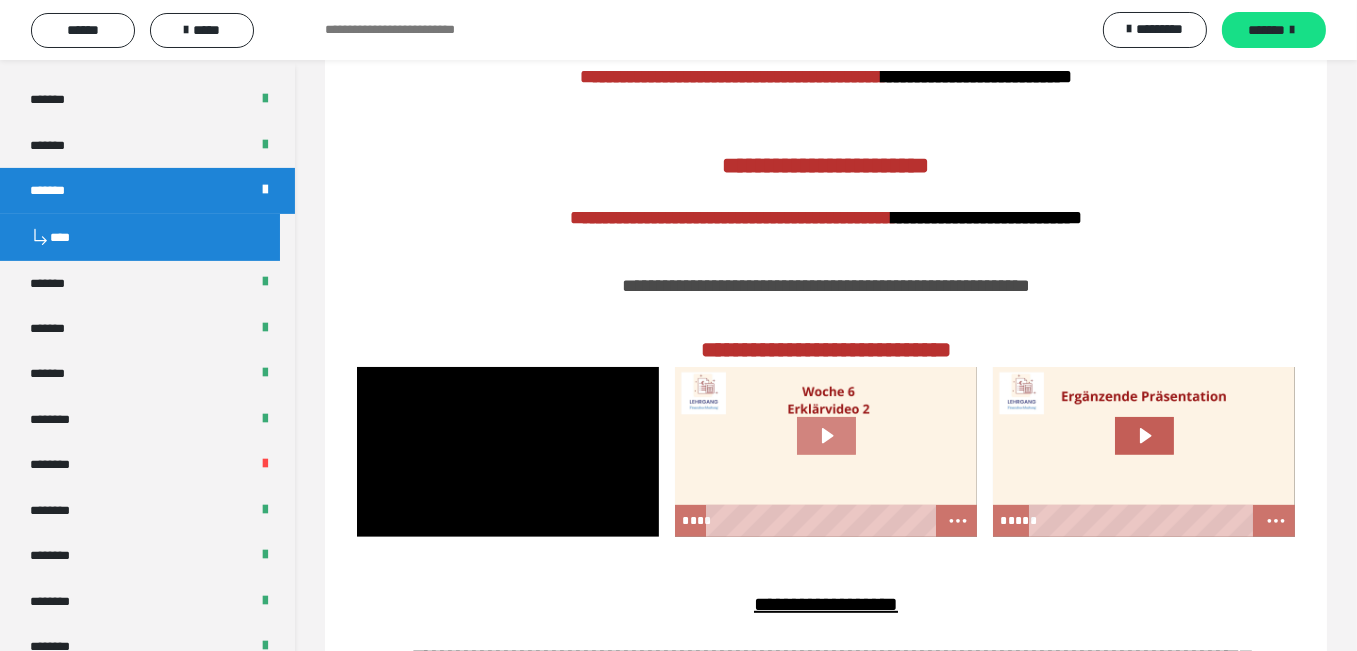 click 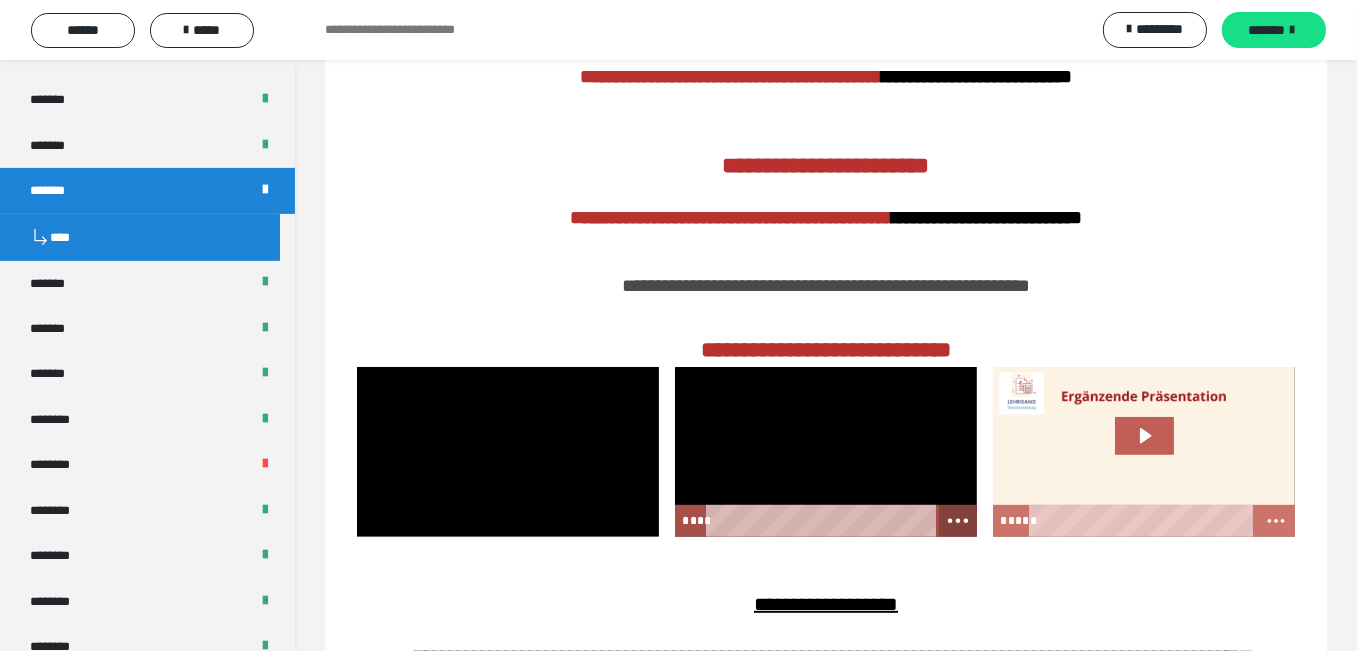 click 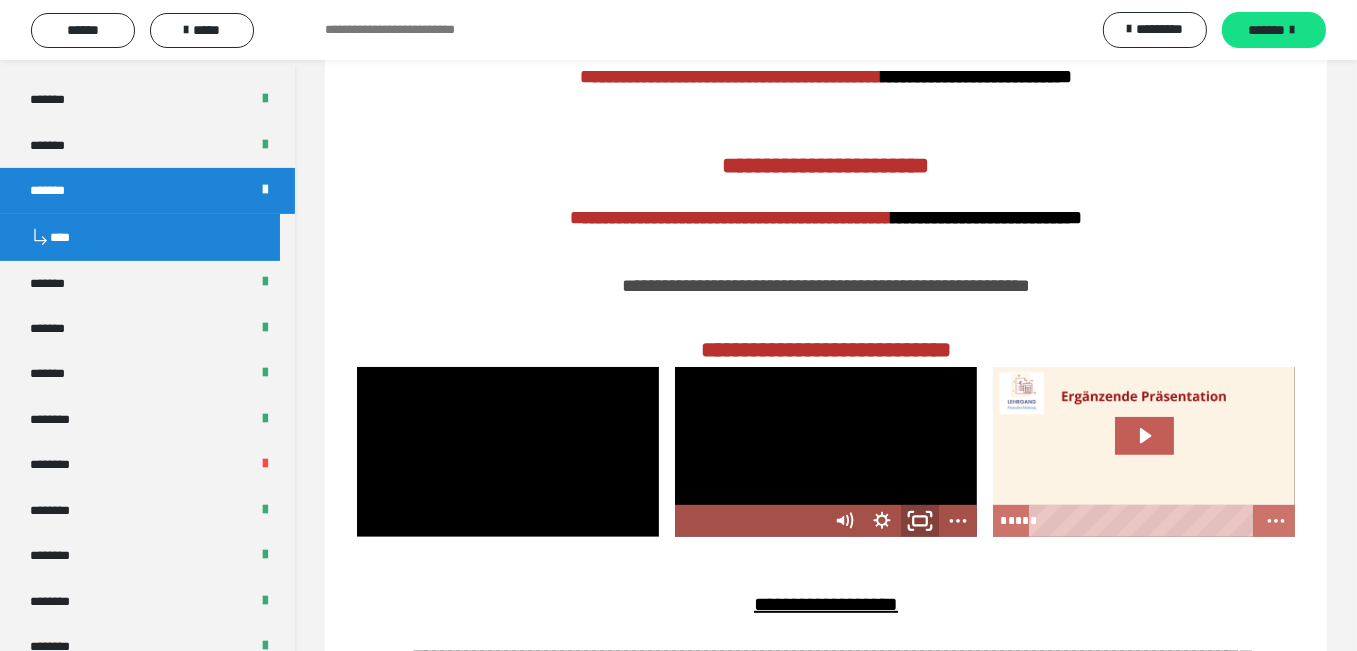 click 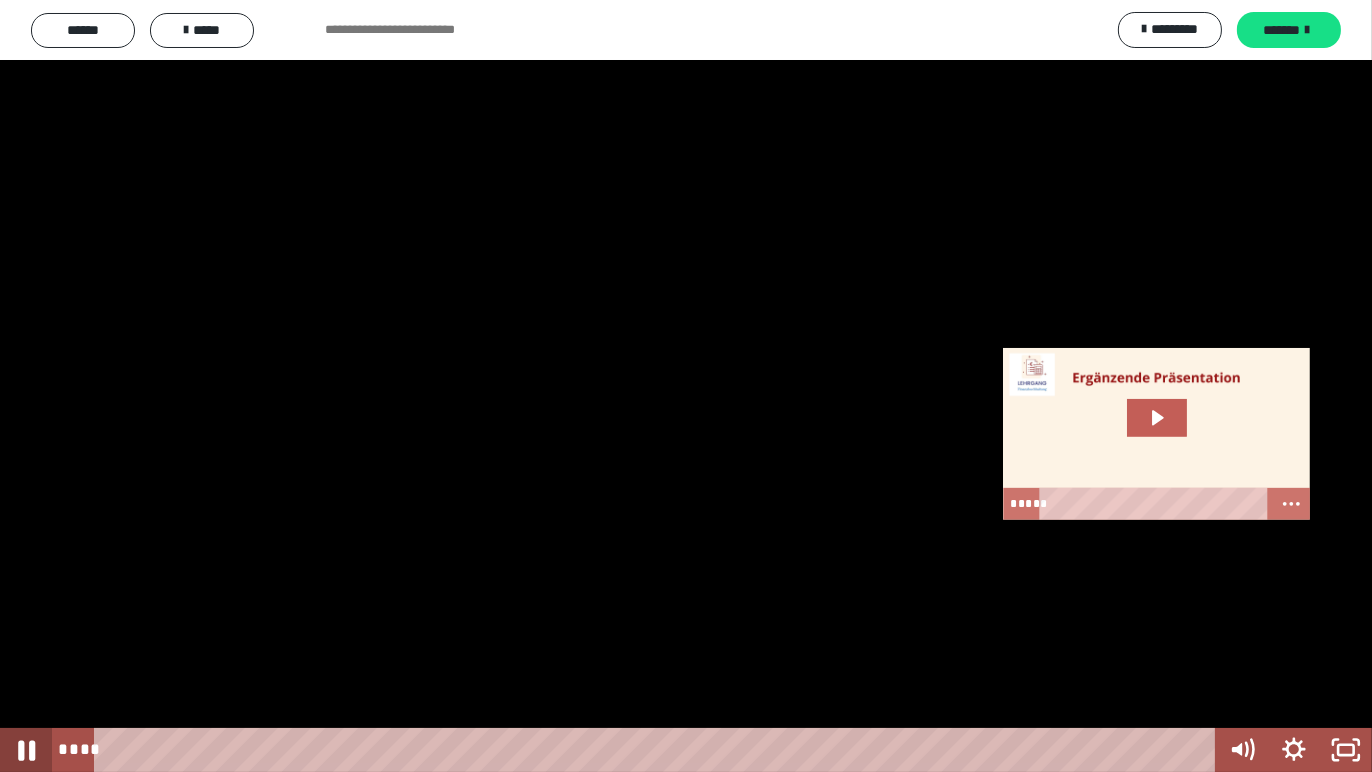 click 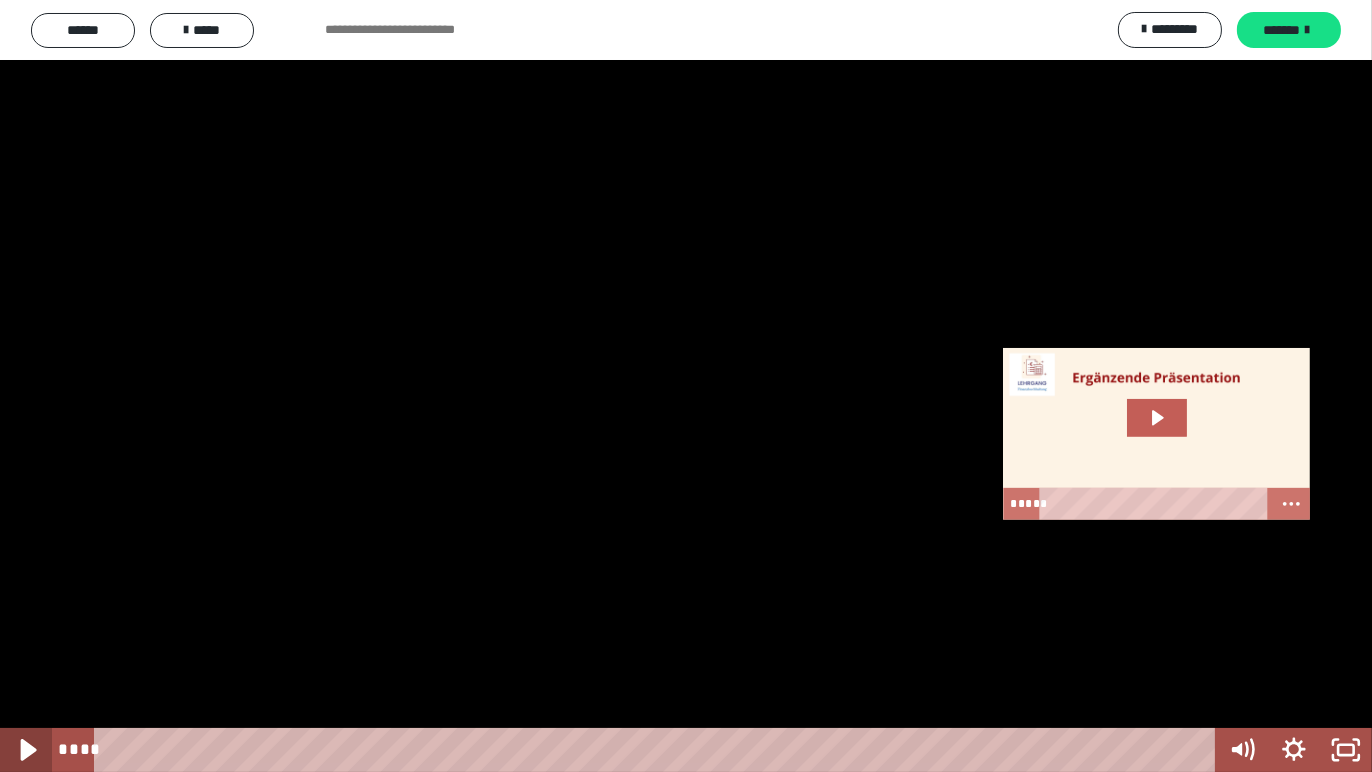 click 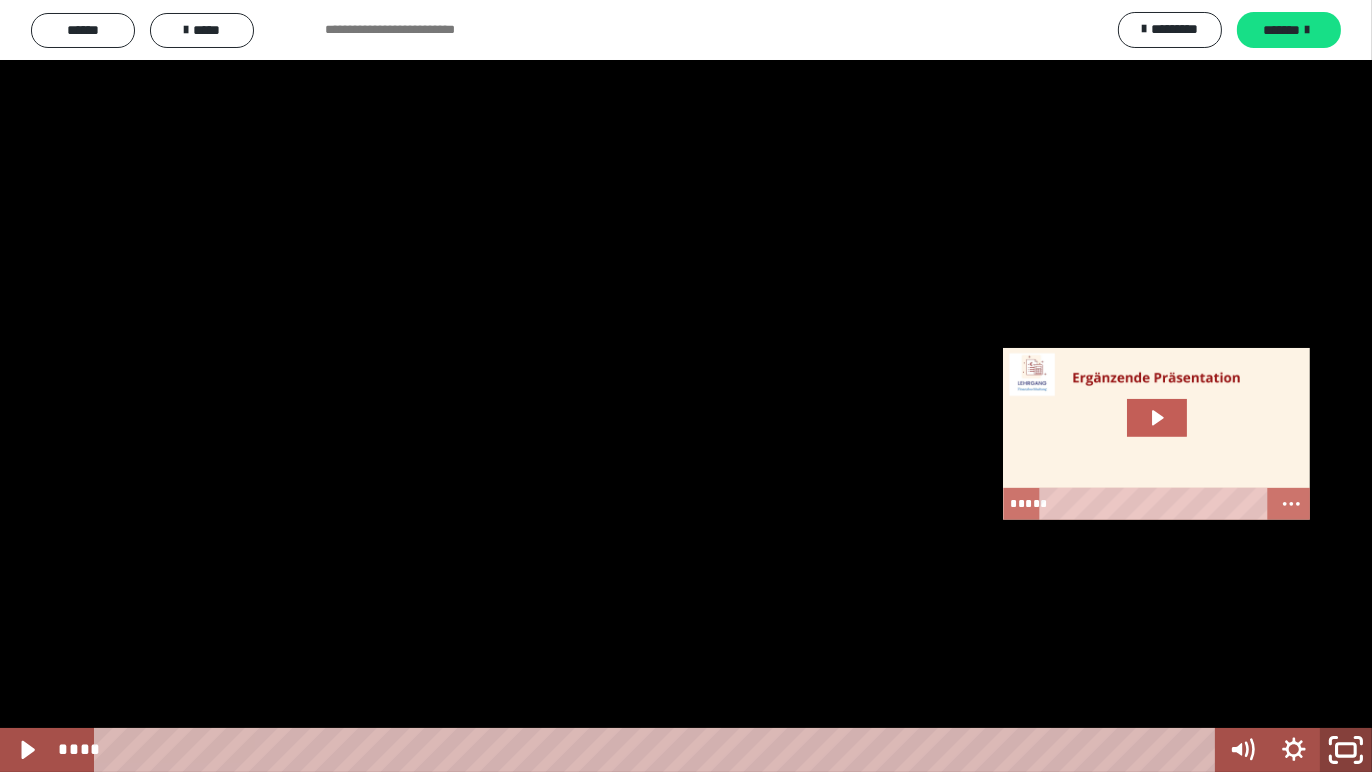click 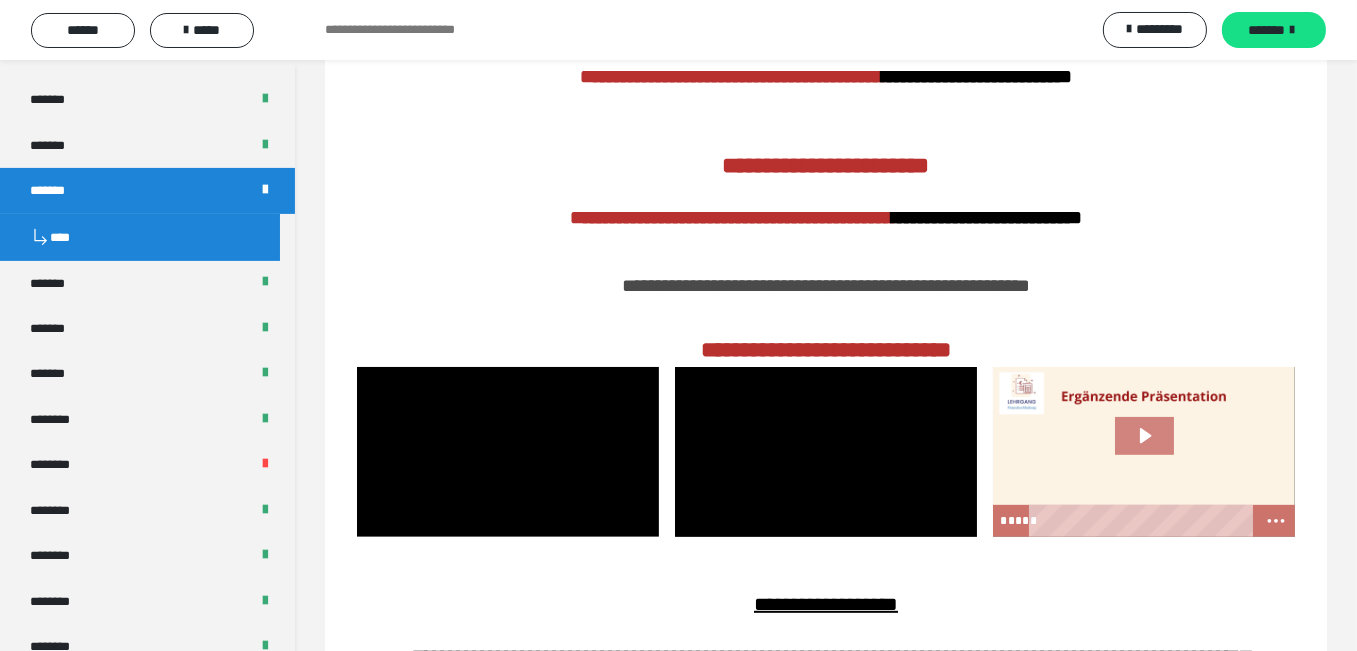 click 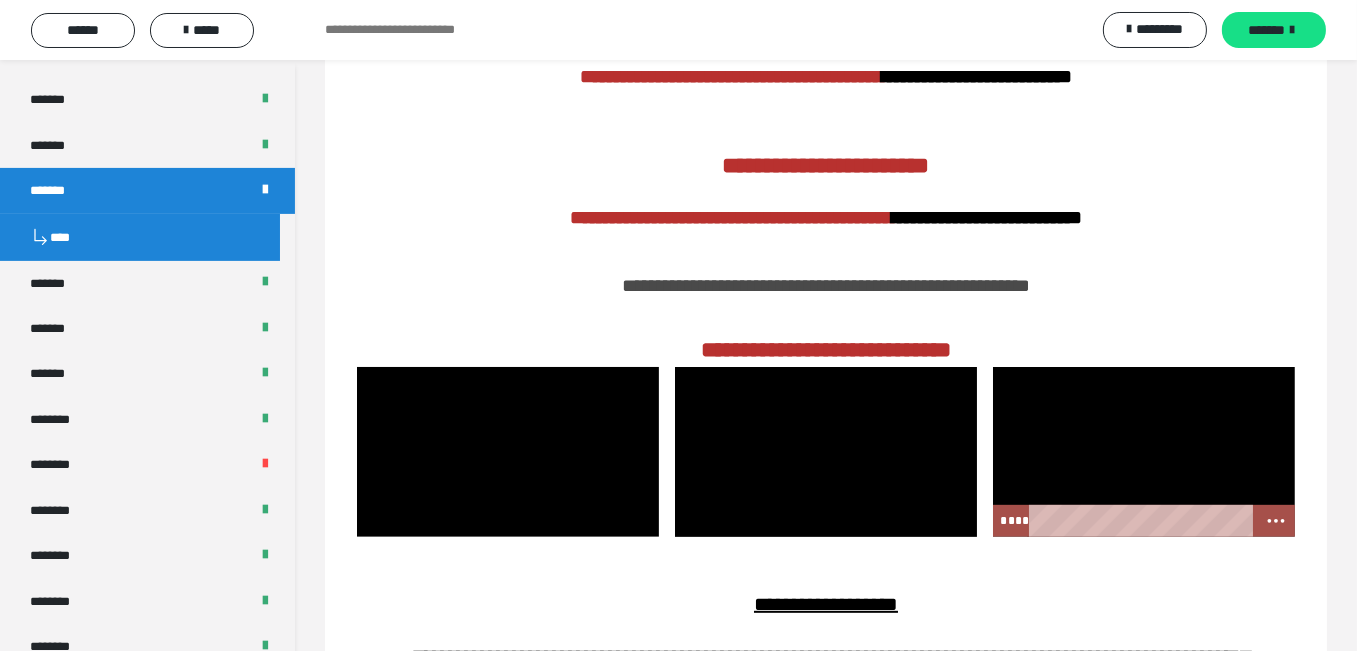 click at bounding box center (1144, 452) 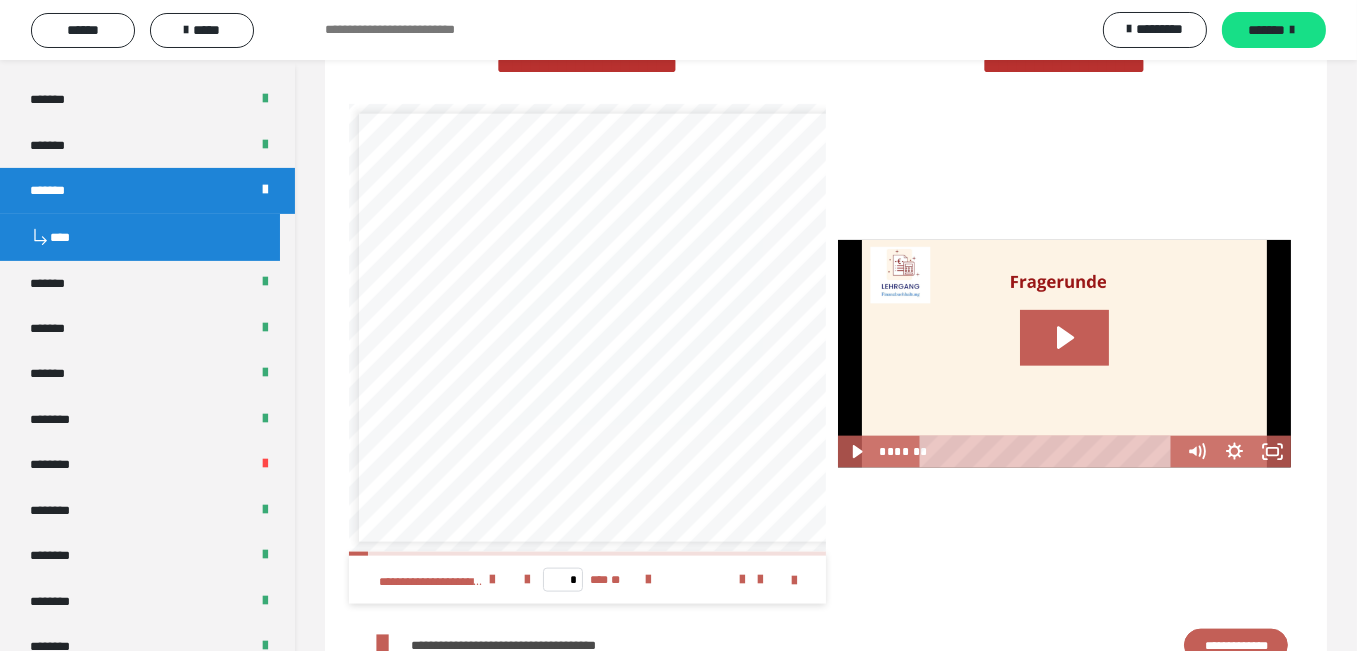 scroll, scrollTop: 3221, scrollLeft: 0, axis: vertical 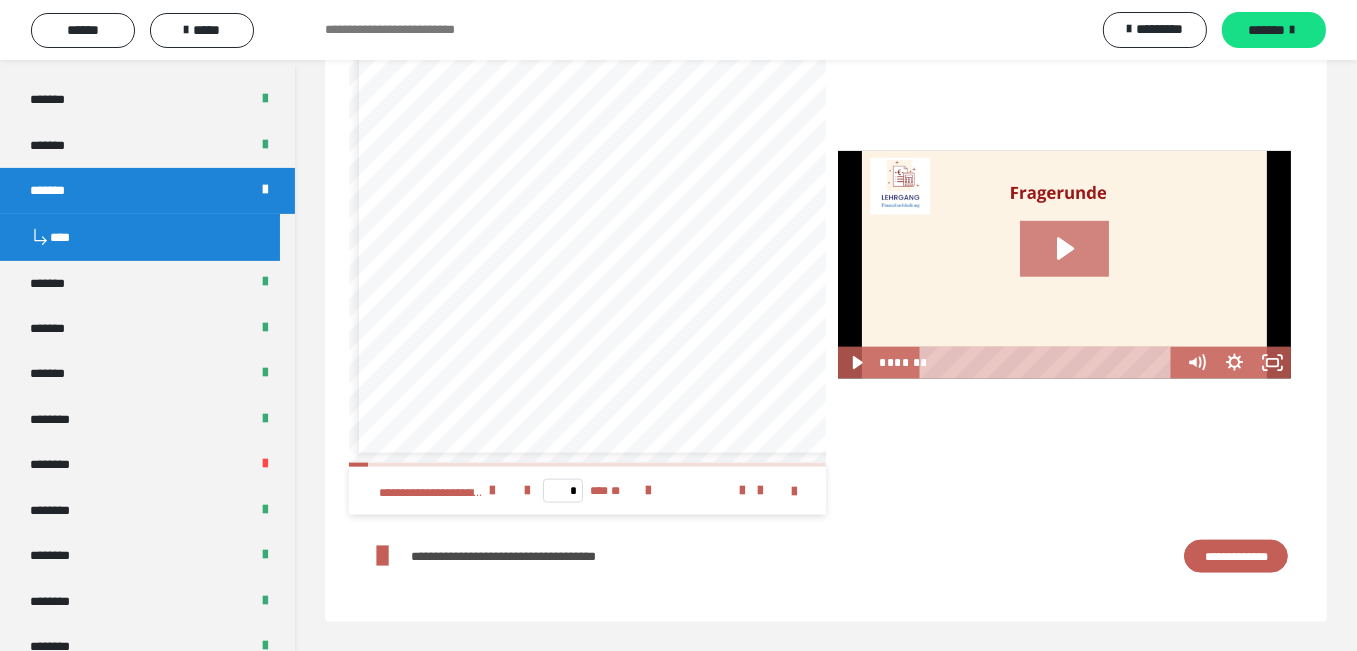 click 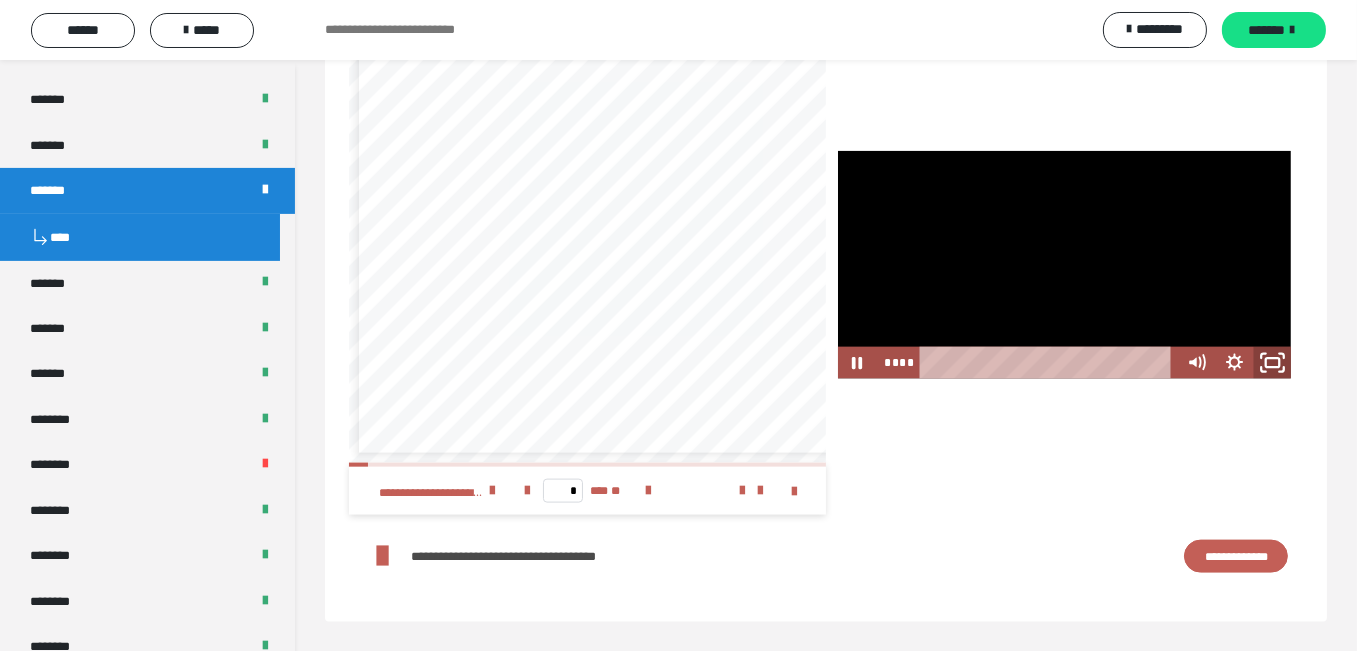 click 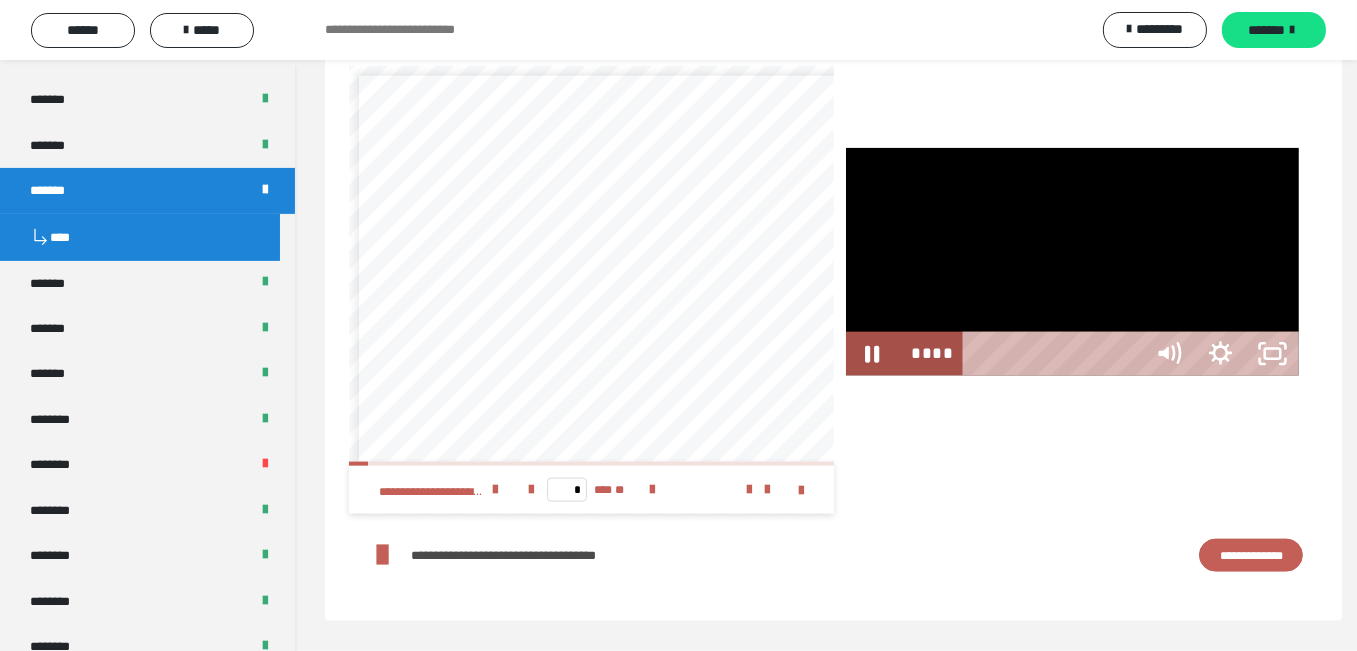 scroll, scrollTop: 3095, scrollLeft: 0, axis: vertical 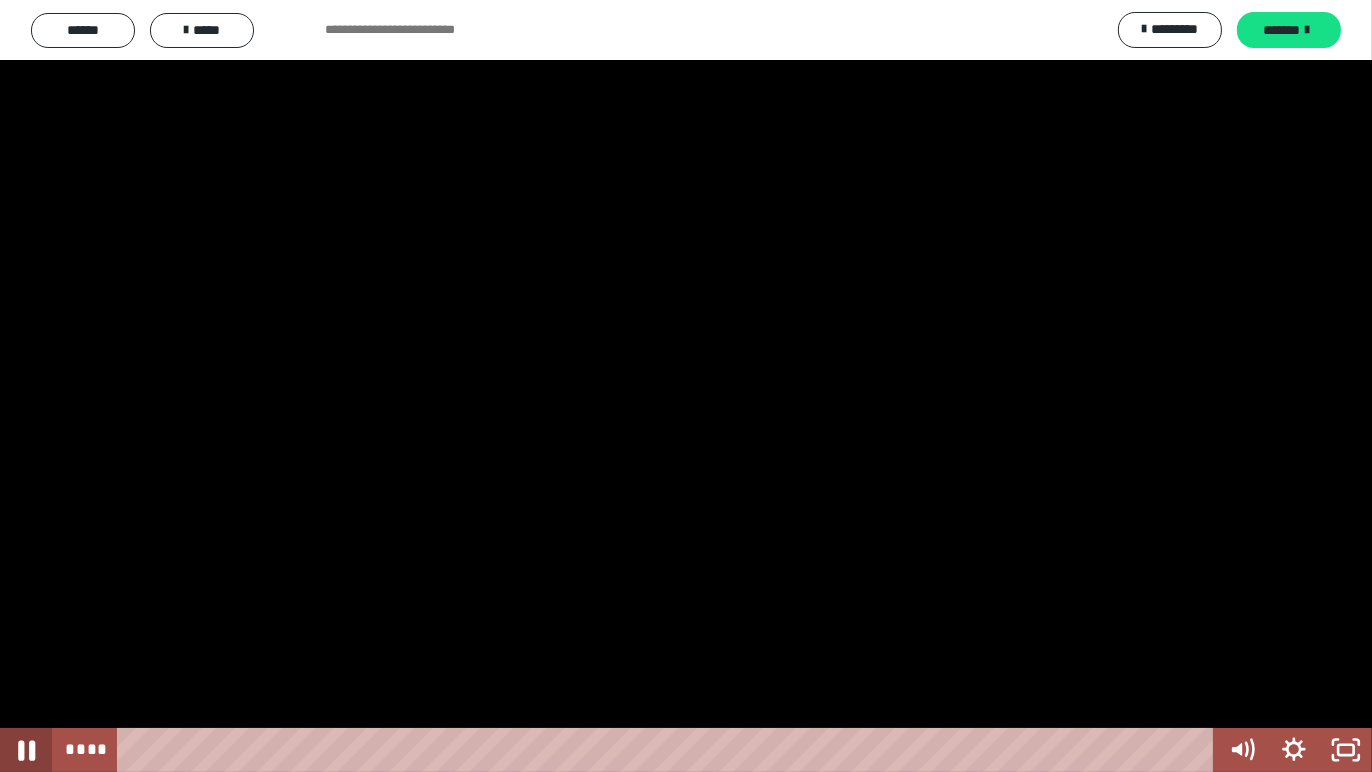 click 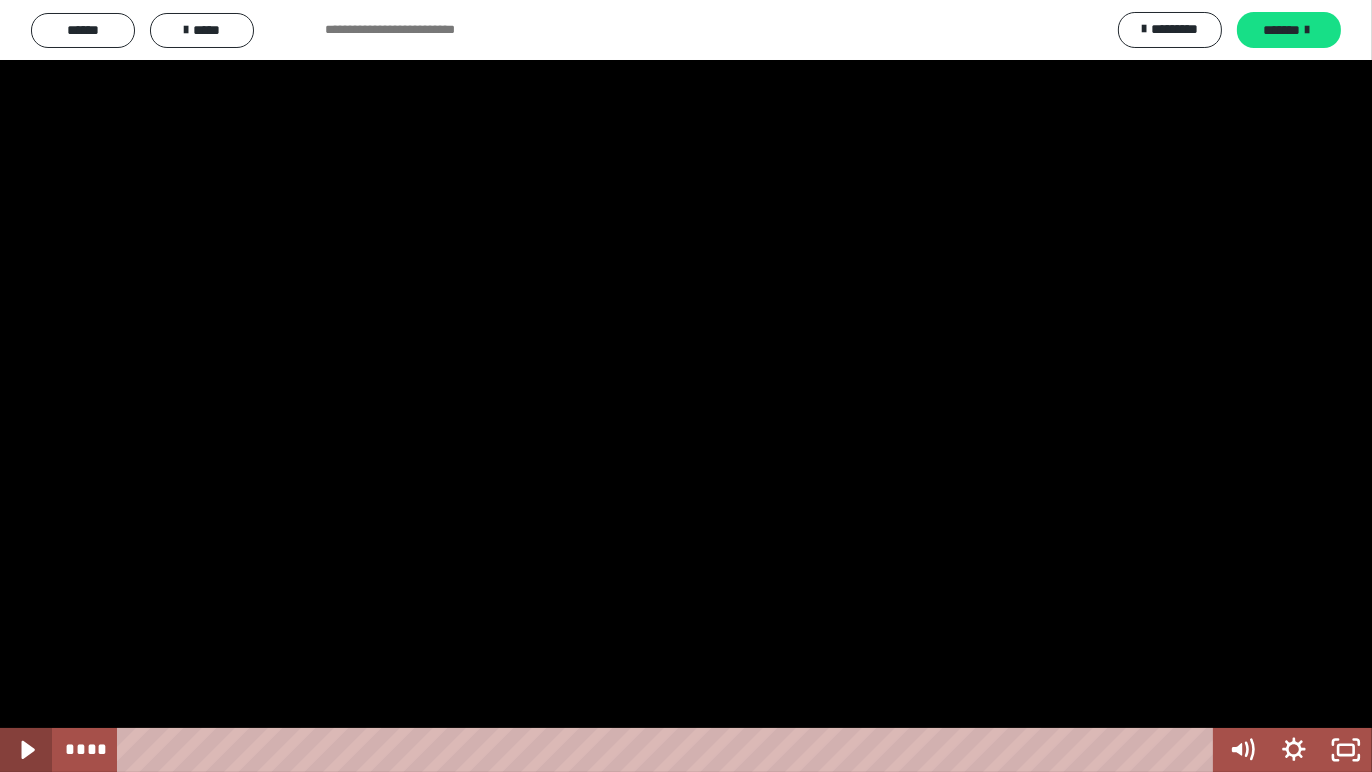 type 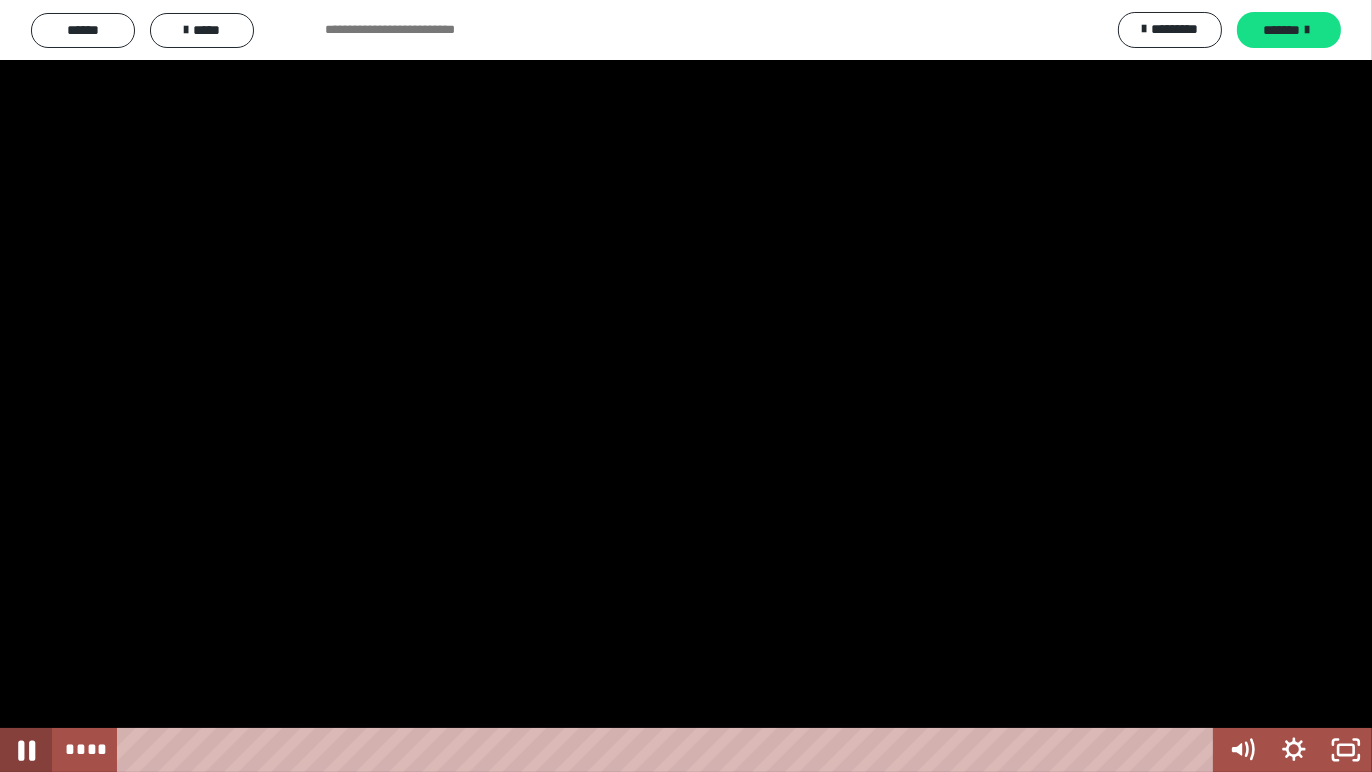 click 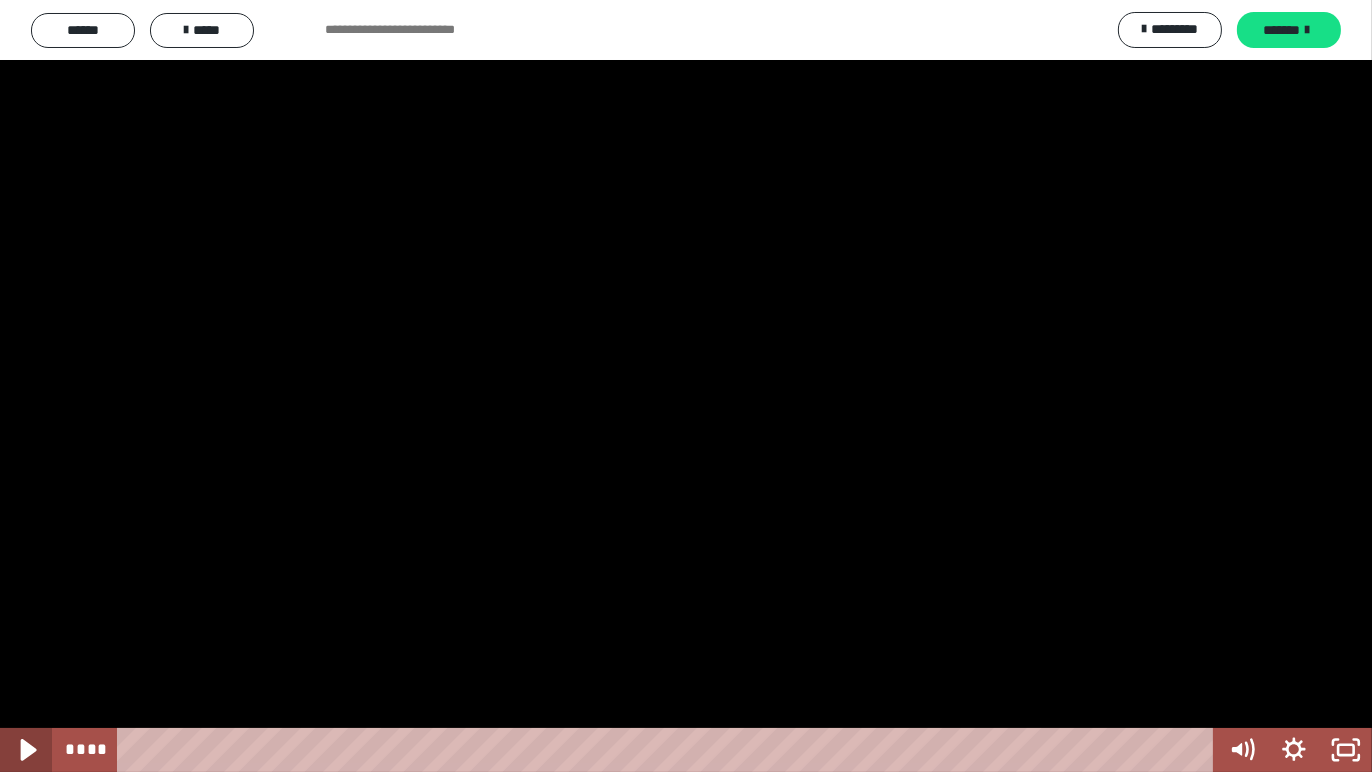 click 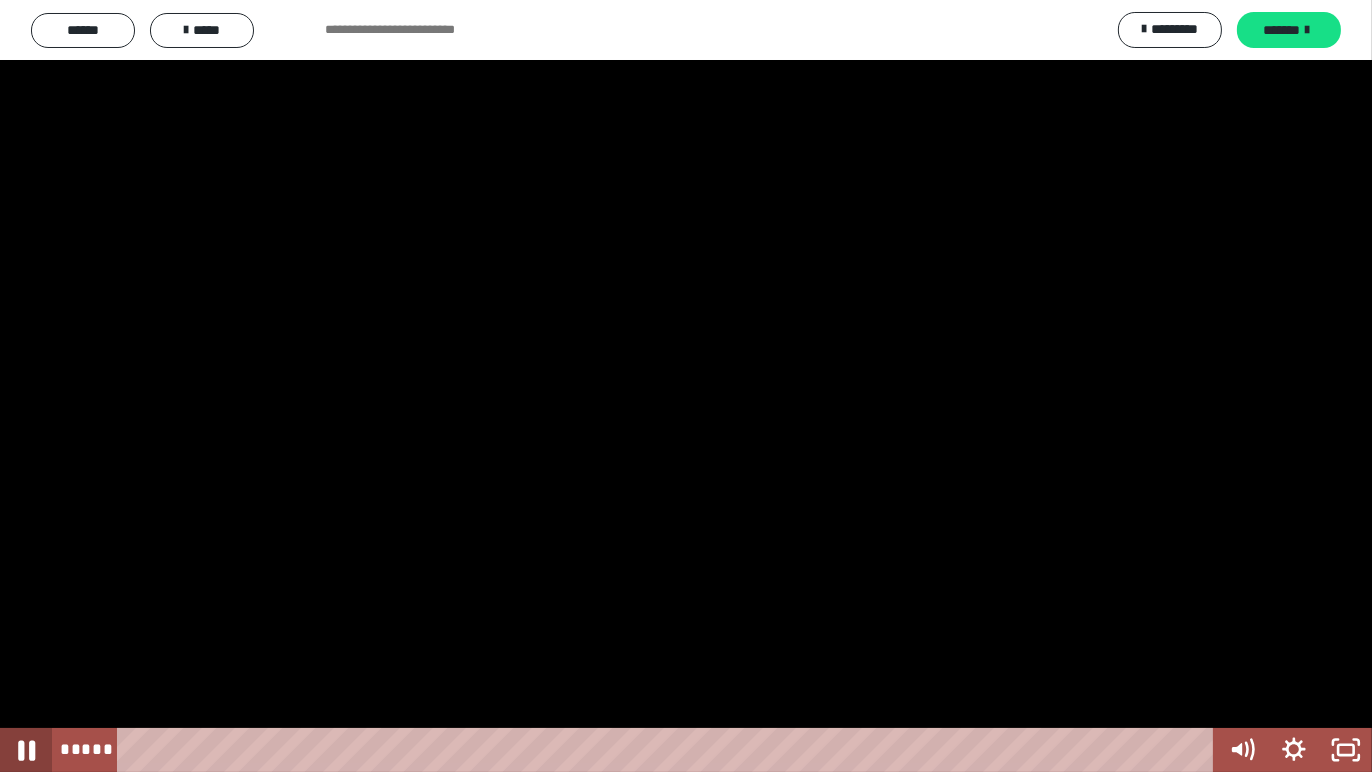 click 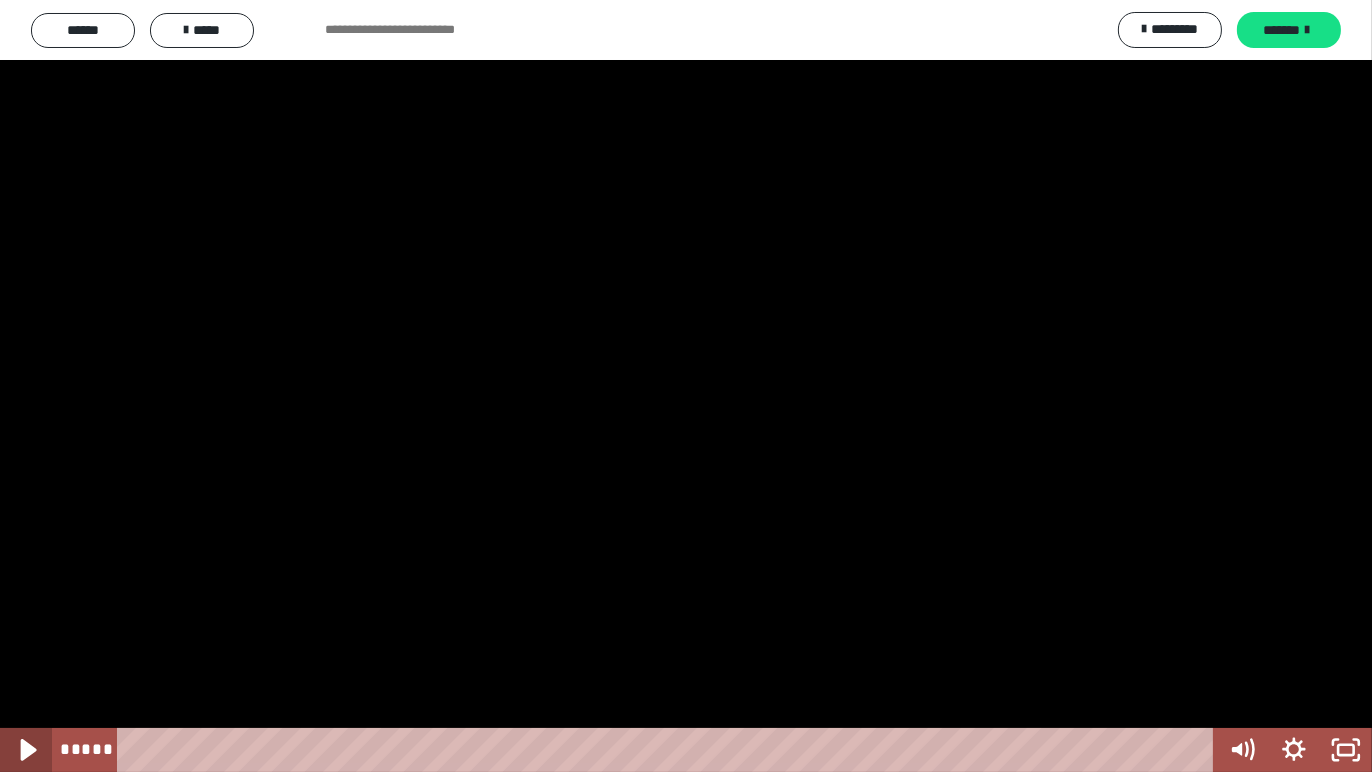 click 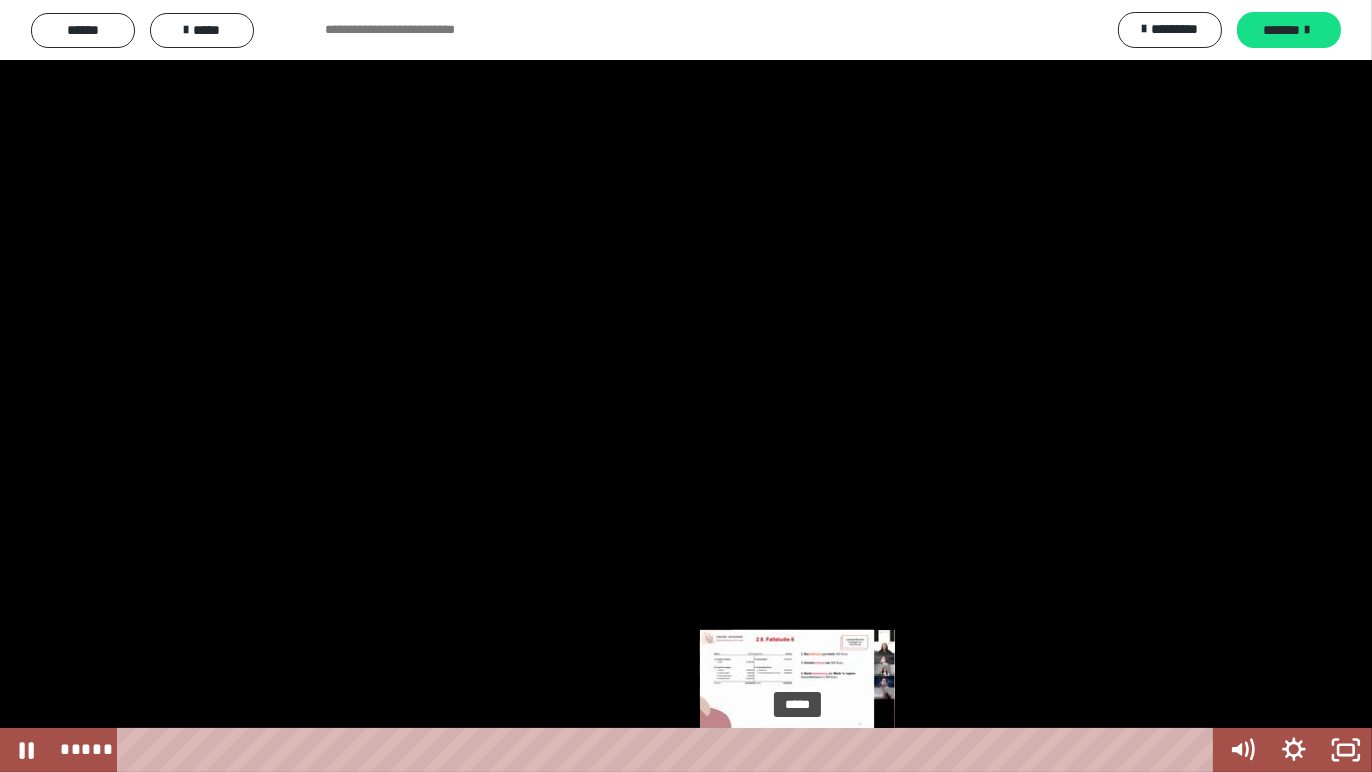 click on "*****" at bounding box center [669, 750] 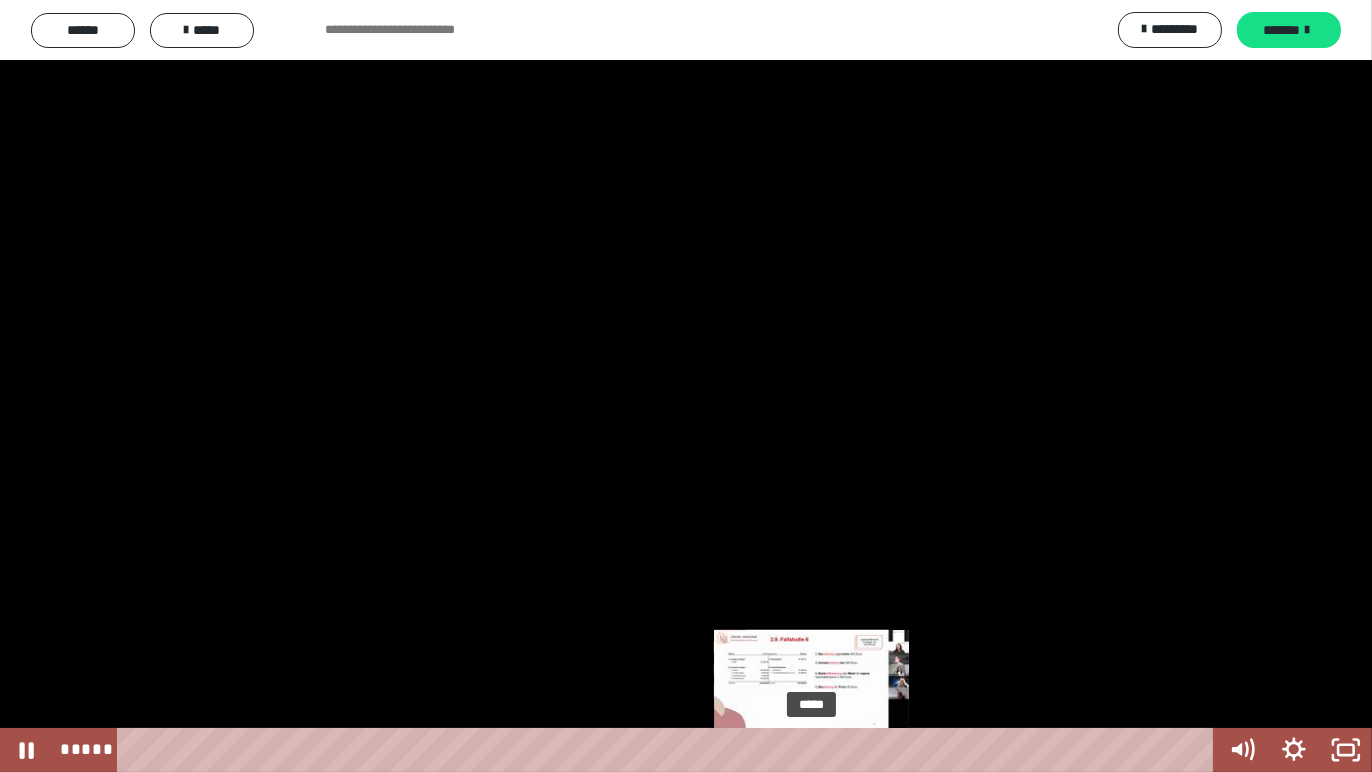 click on "*****" at bounding box center [669, 750] 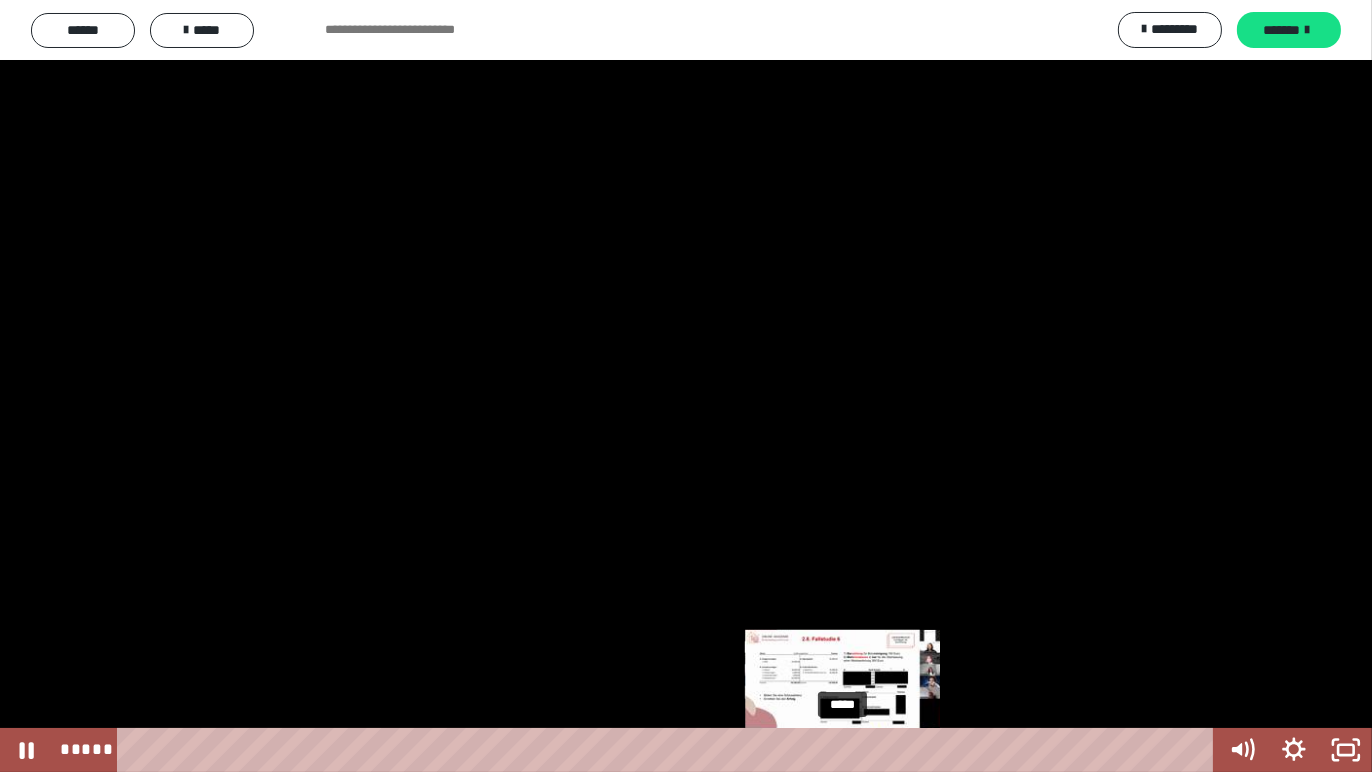 click on "*****" at bounding box center (669, 750) 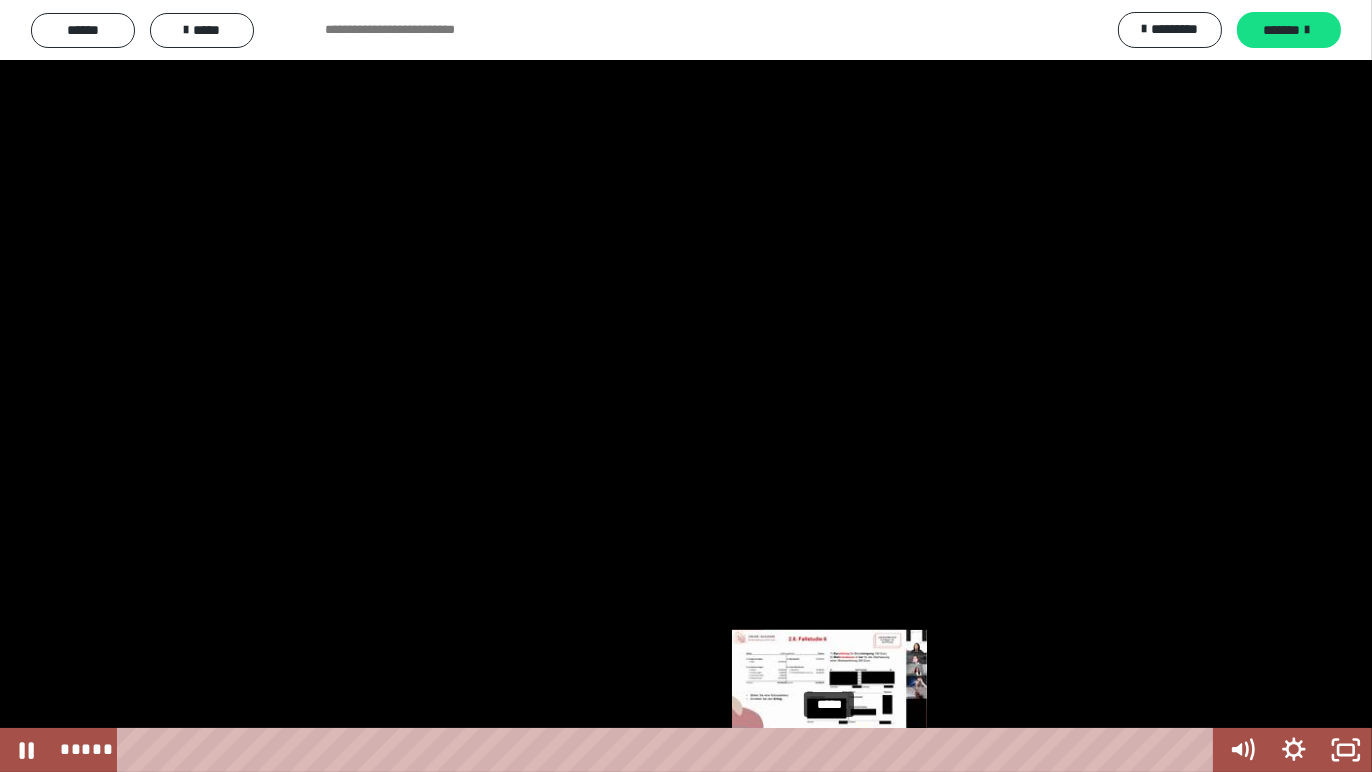 click on "*****" at bounding box center [669, 750] 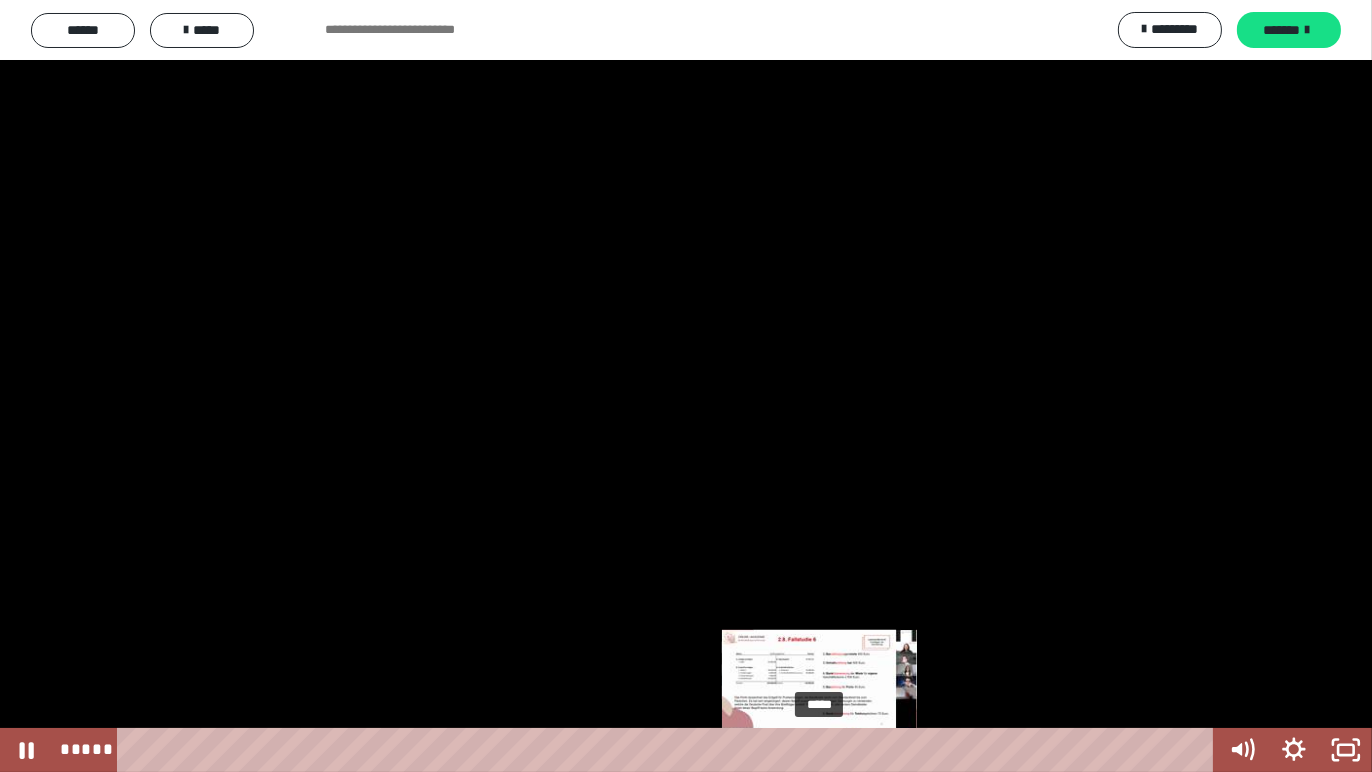 click on "*****" at bounding box center (669, 750) 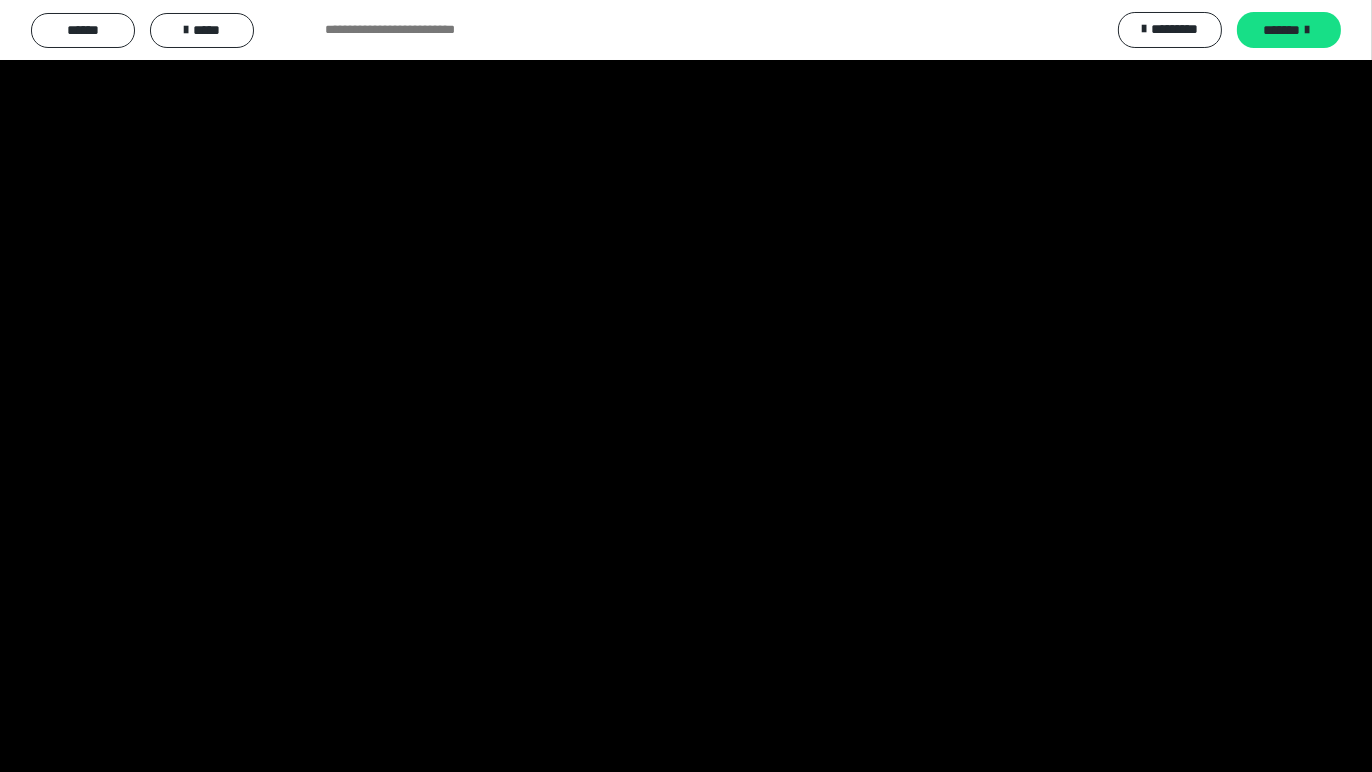 click at bounding box center (686, 386) 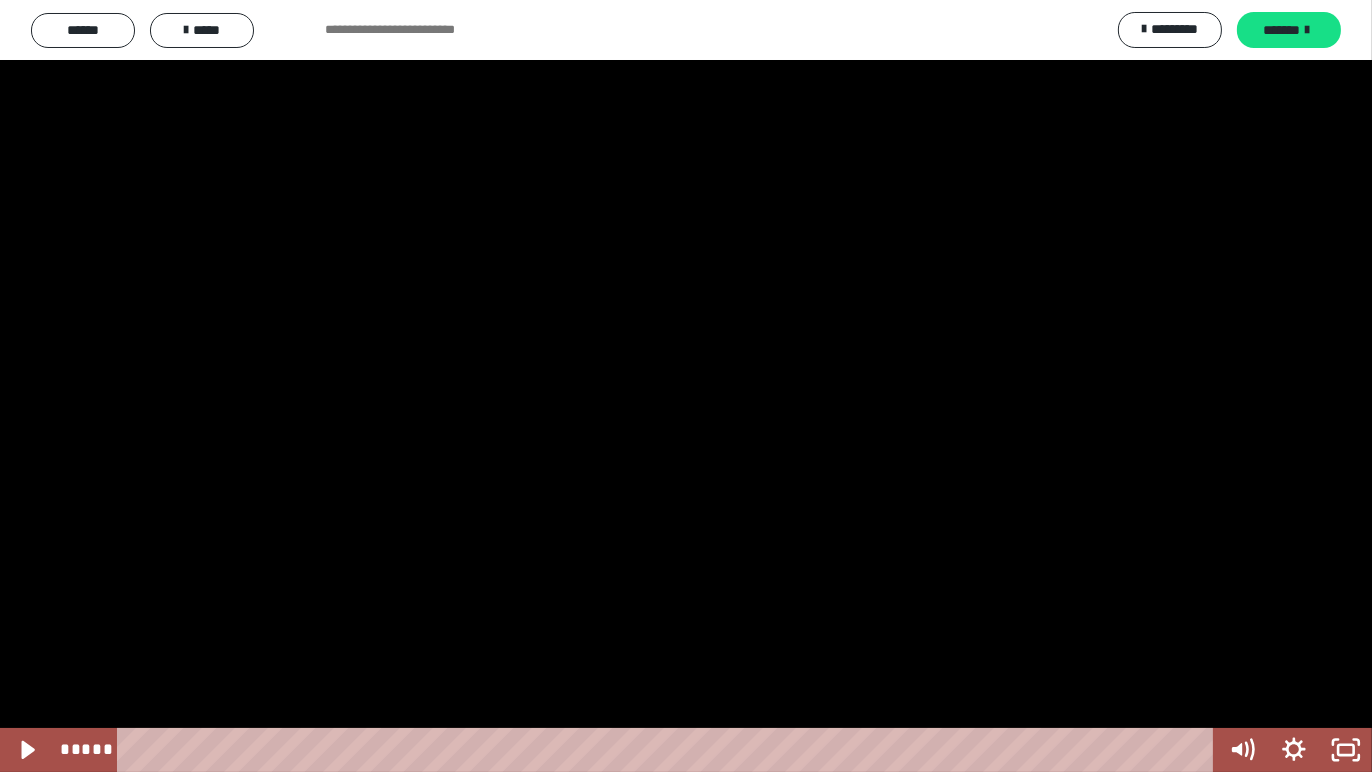 click at bounding box center [686, 386] 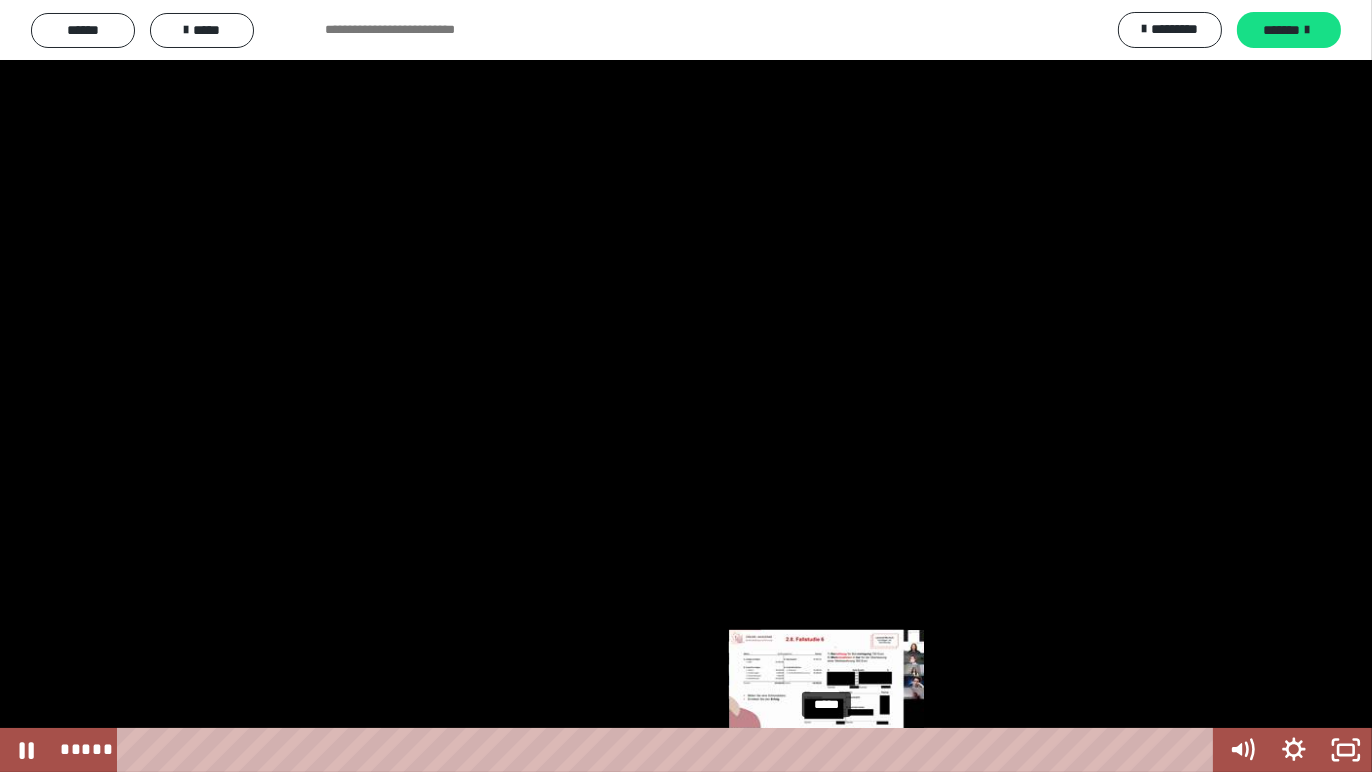 click at bounding box center (825, 750) 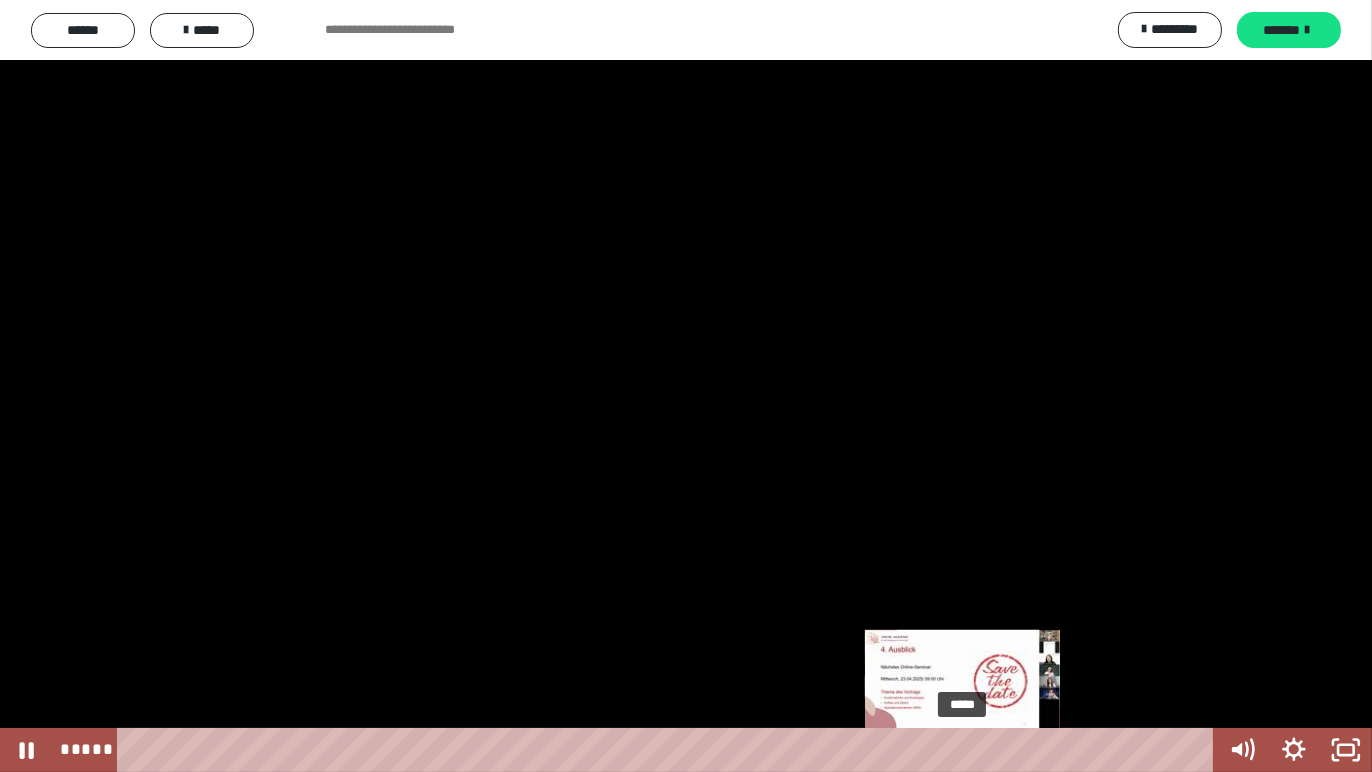click on "*****" at bounding box center (669, 750) 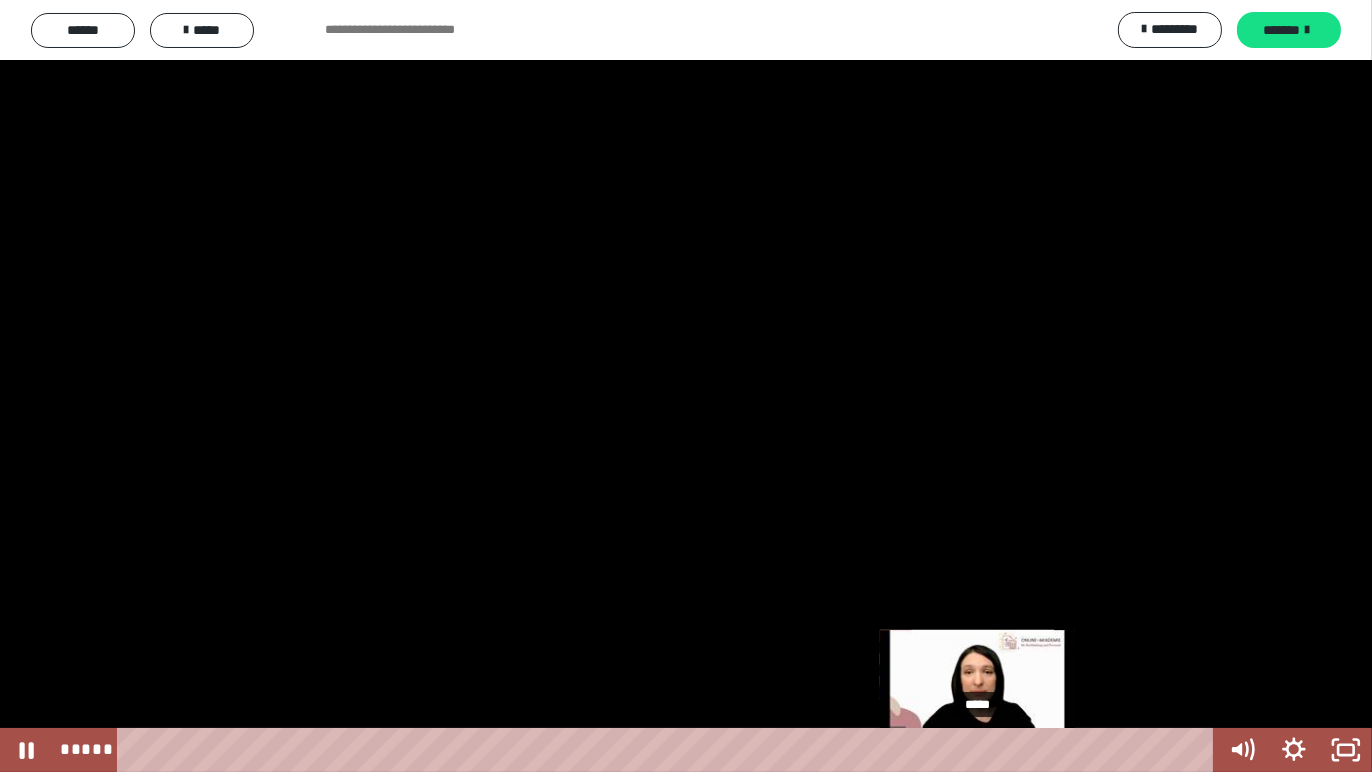 click on "*****" at bounding box center (669, 750) 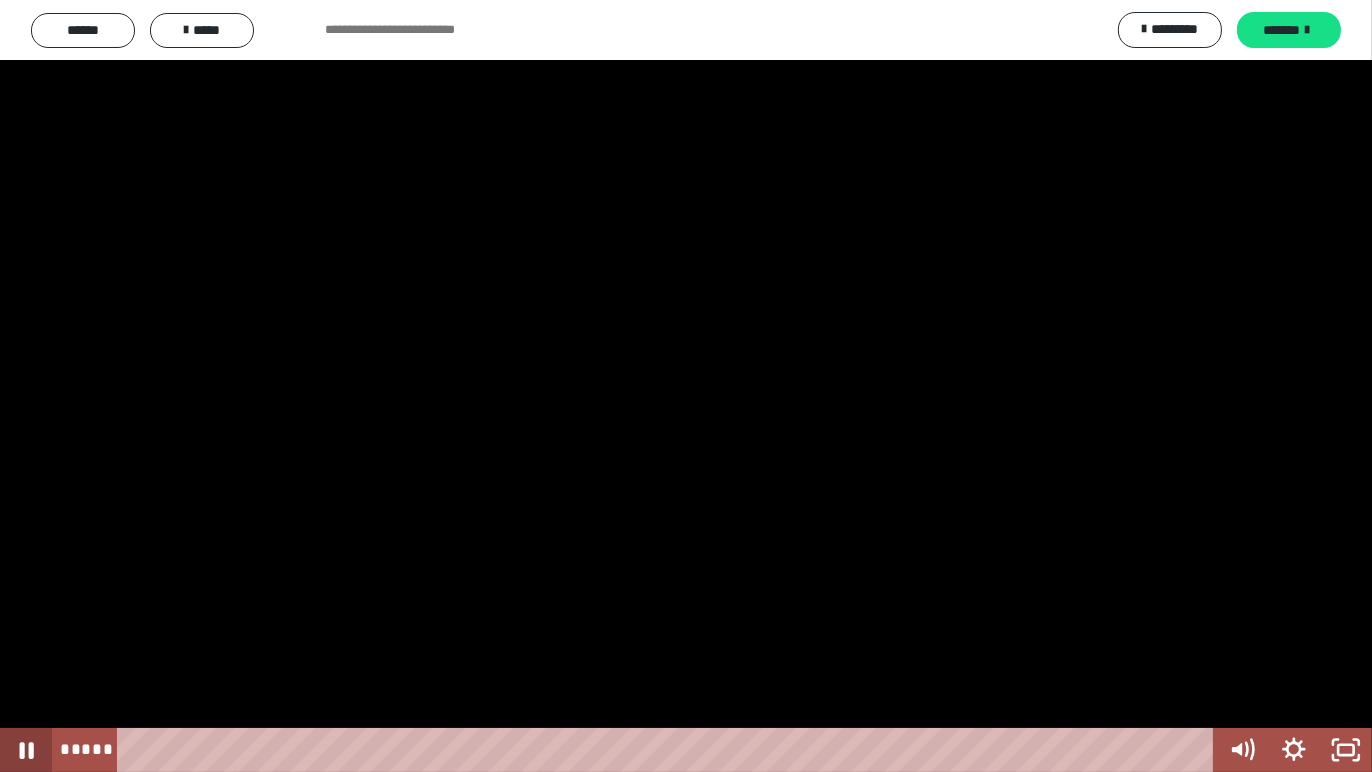 click 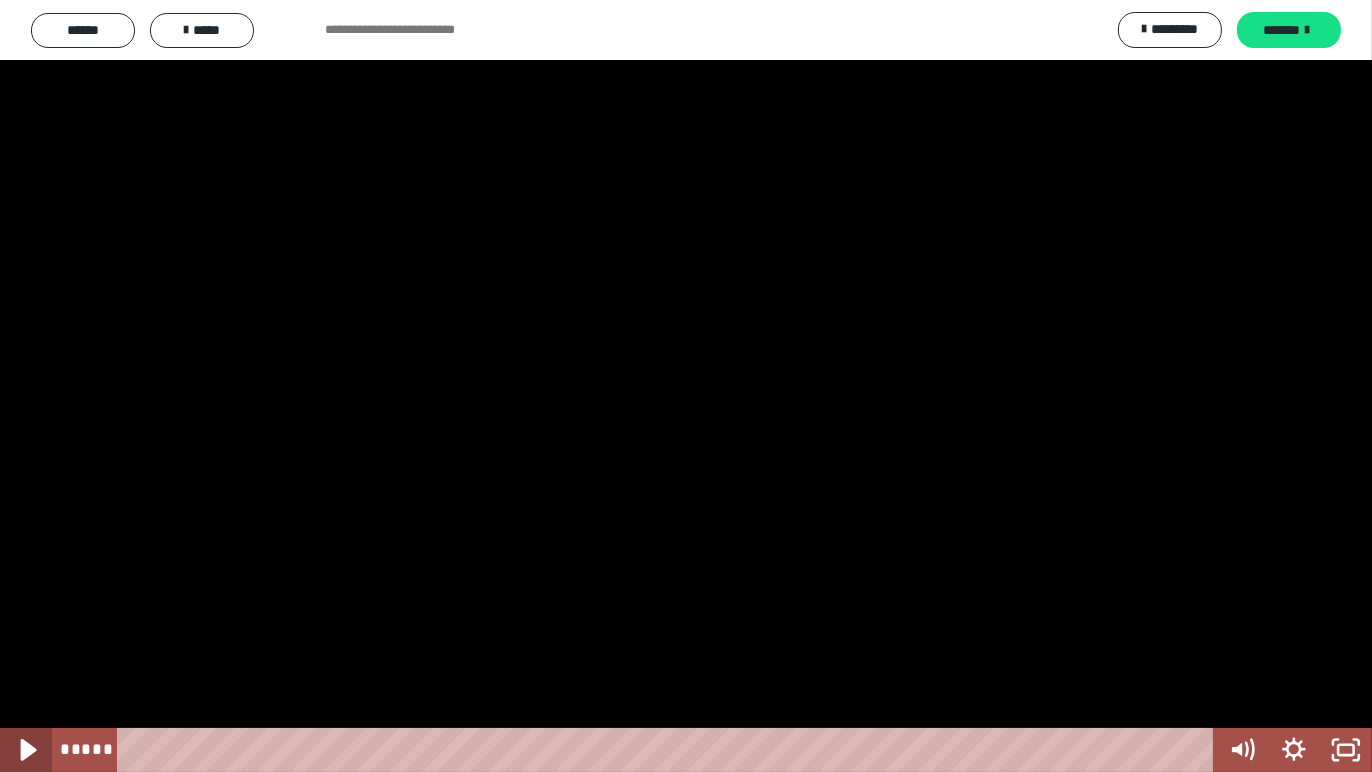 click 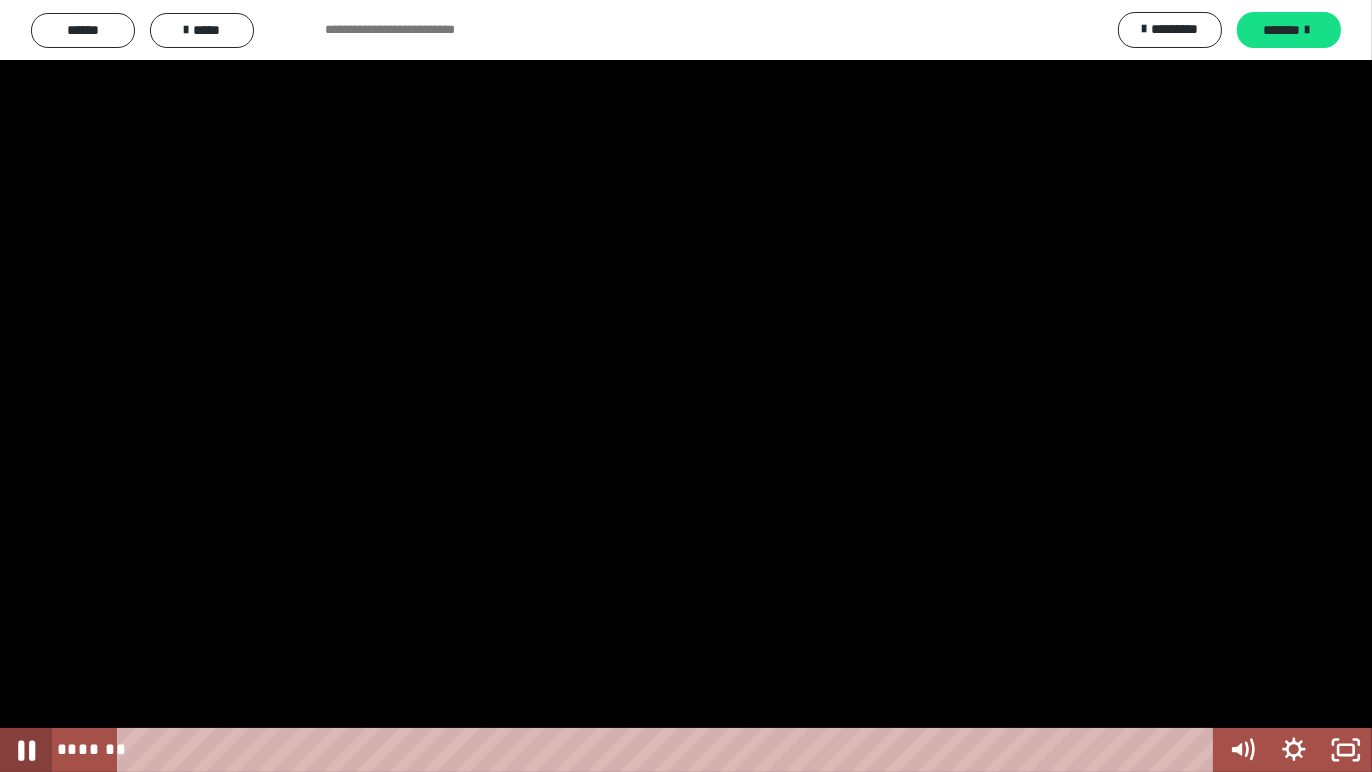 click 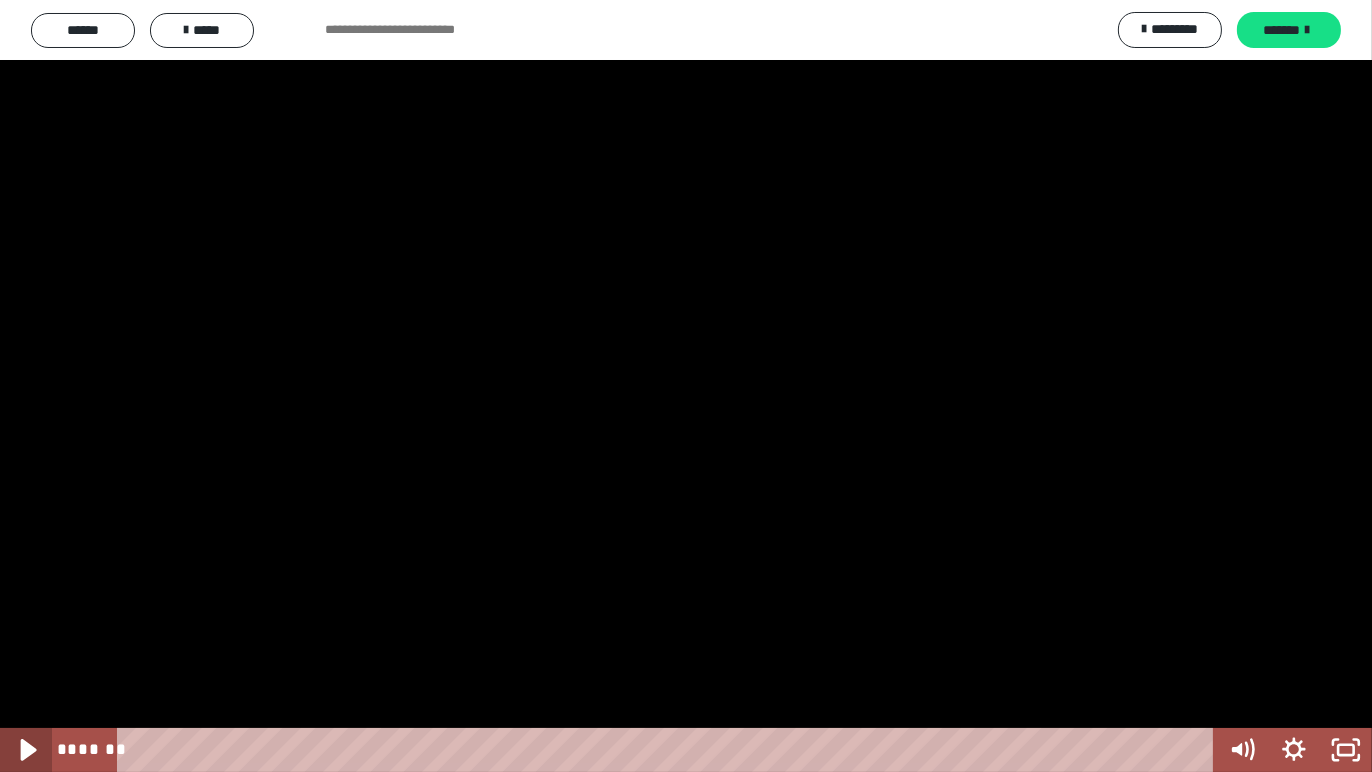 click 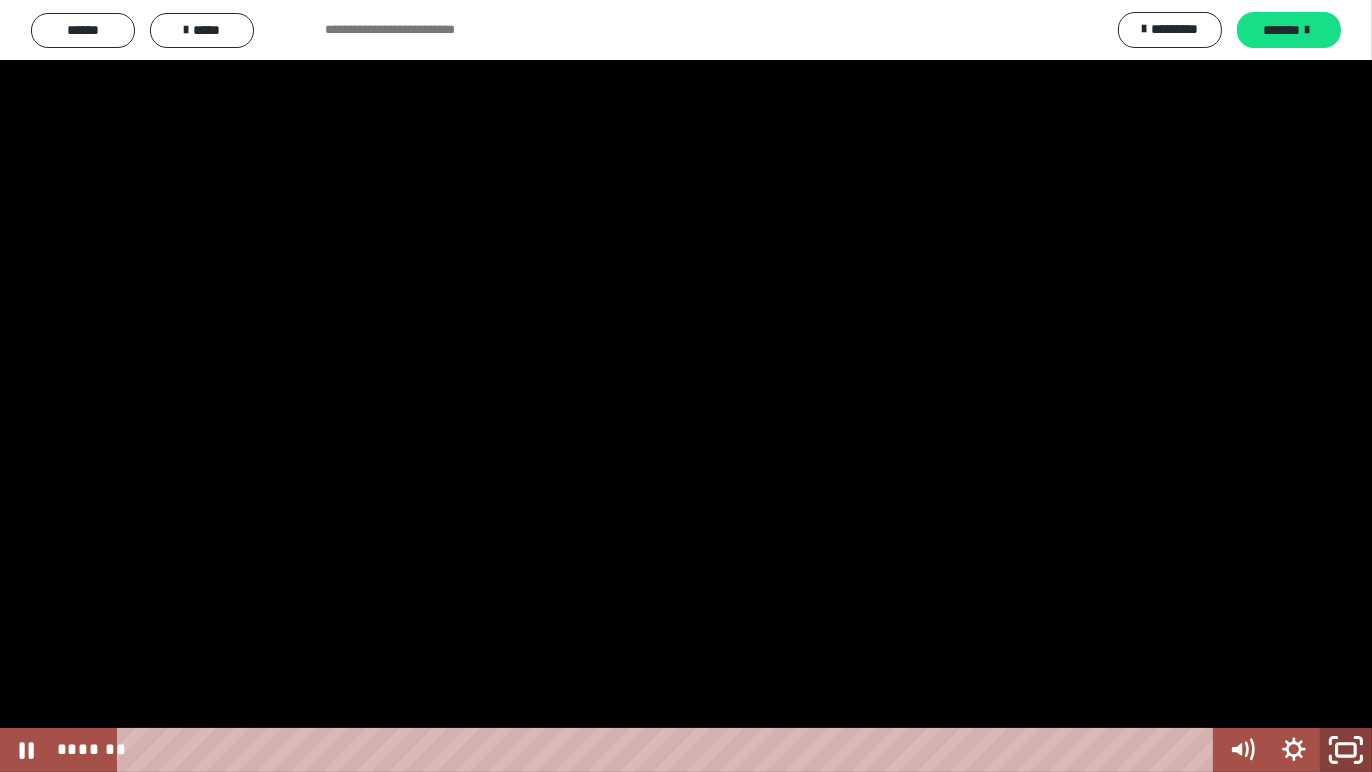 click 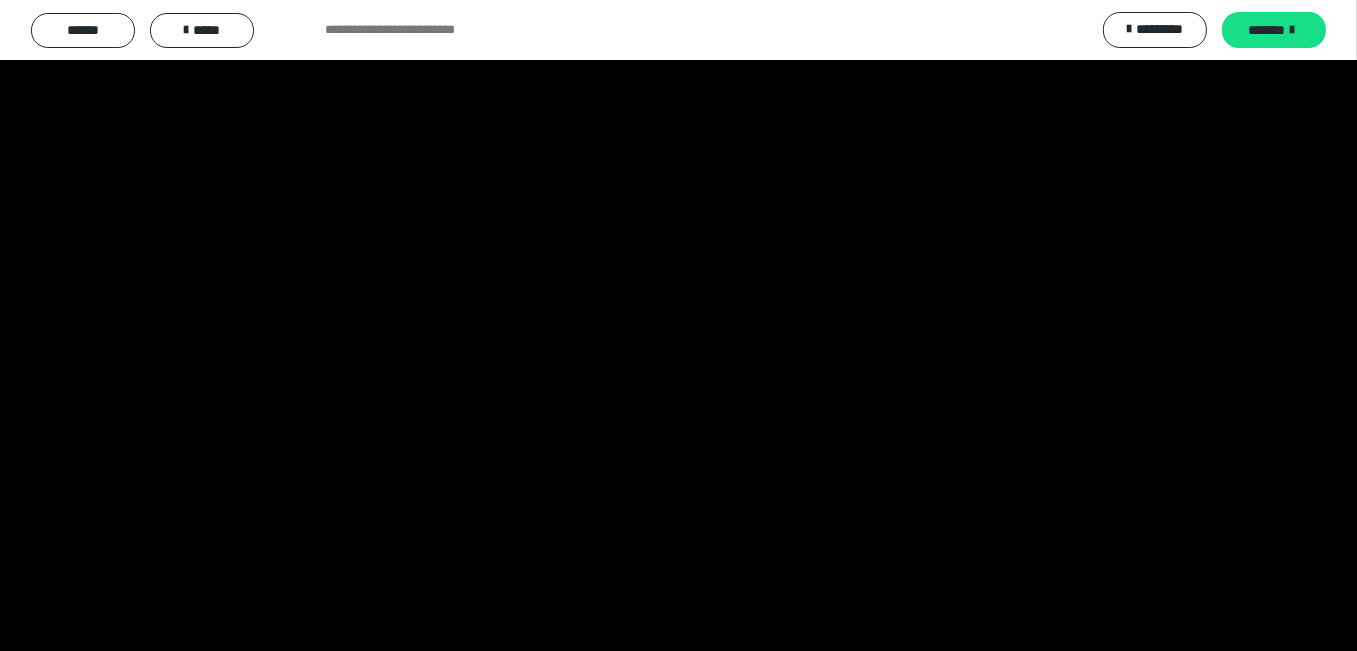 scroll, scrollTop: 0, scrollLeft: 0, axis: both 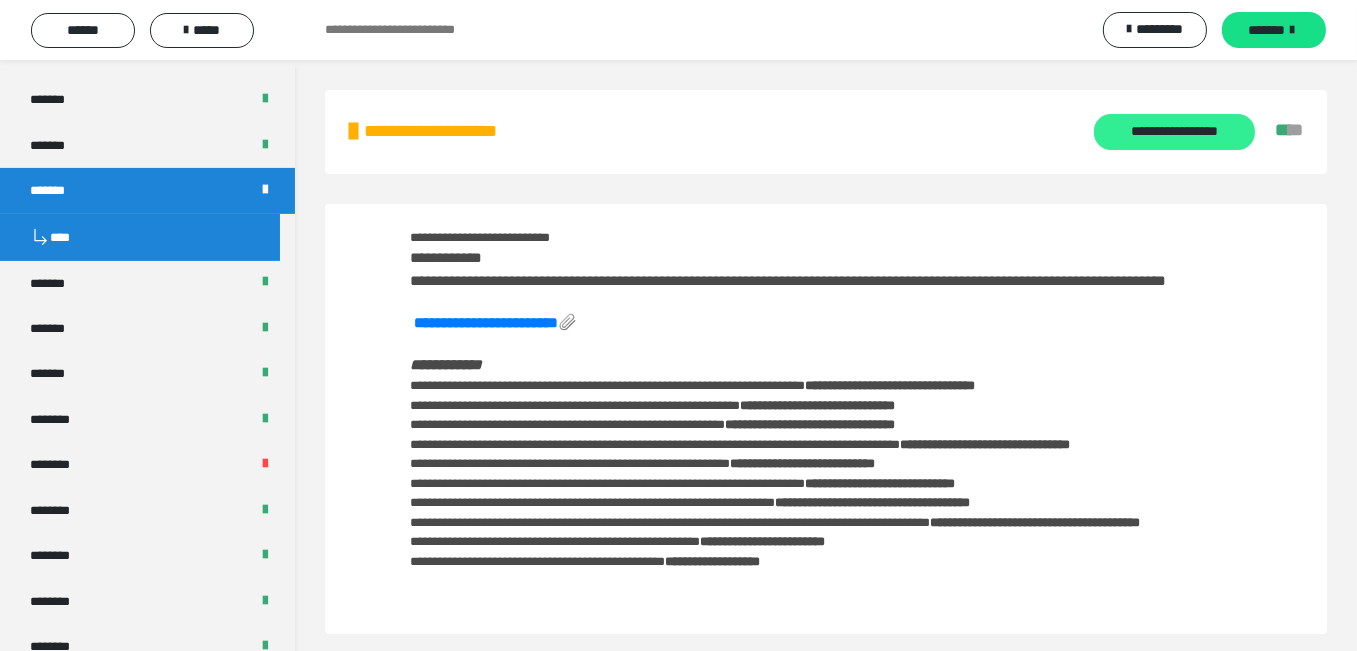 click on "**********" at bounding box center [1174, 132] 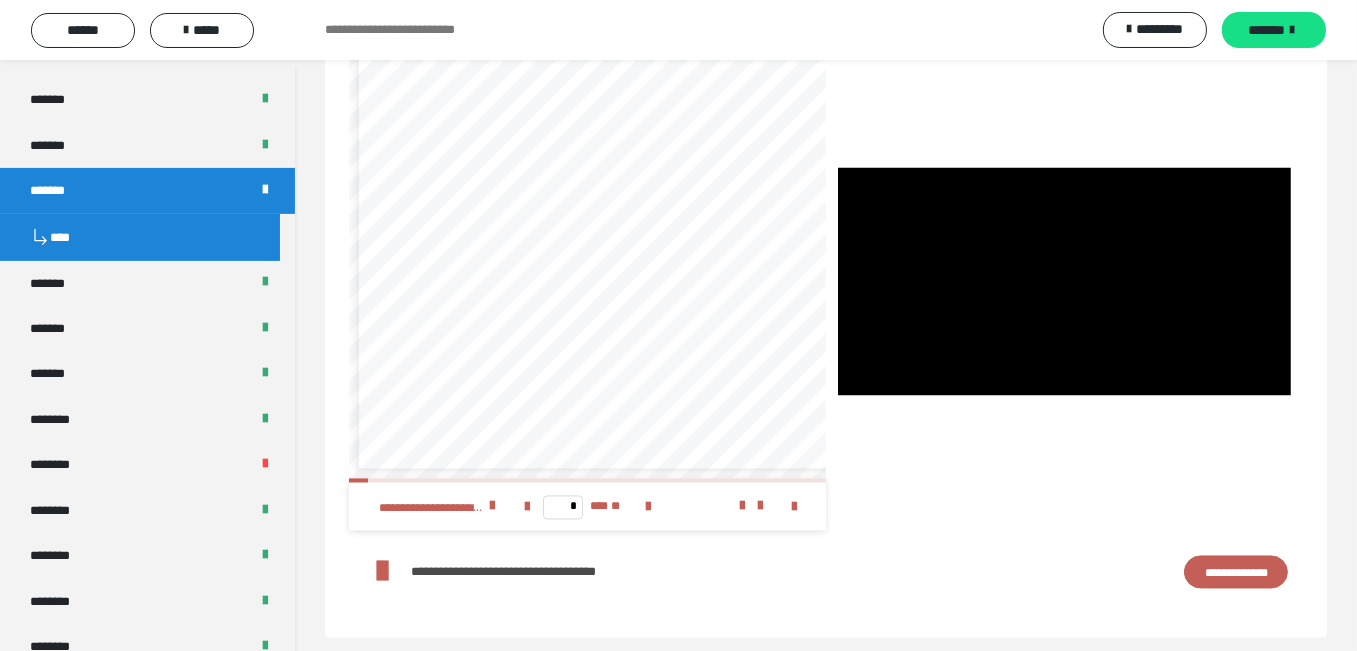 scroll, scrollTop: 4699, scrollLeft: 0, axis: vertical 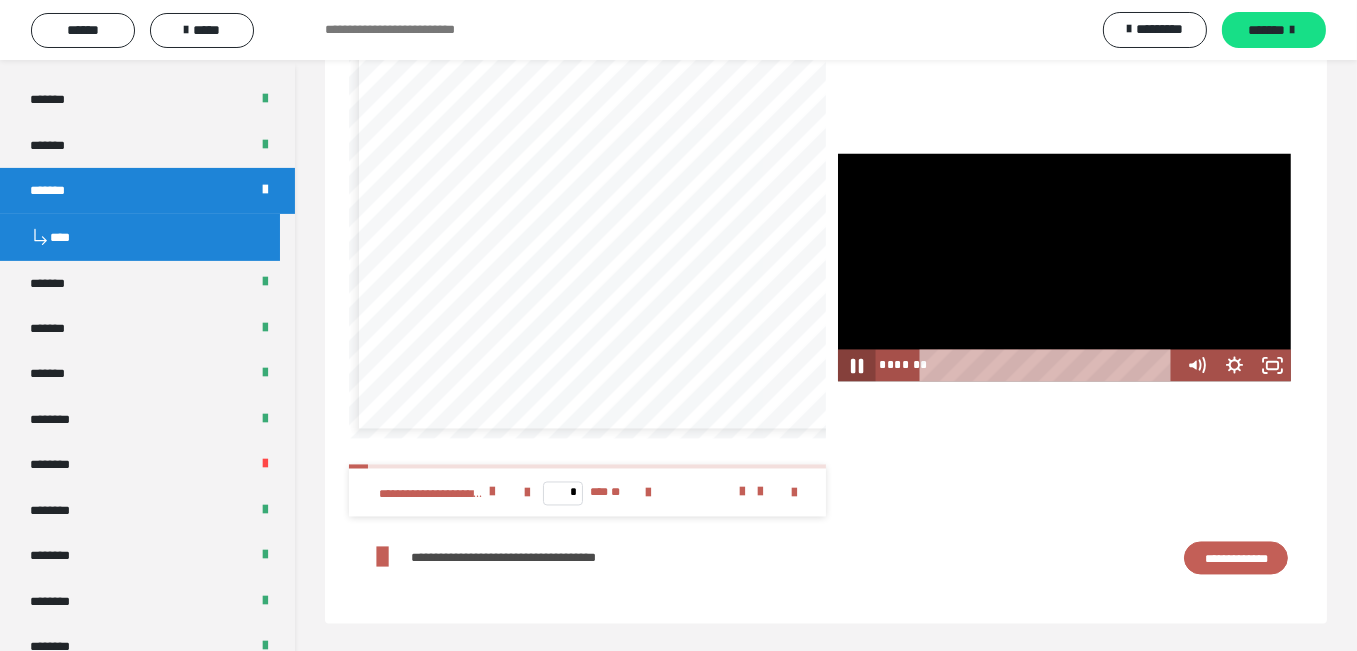 click 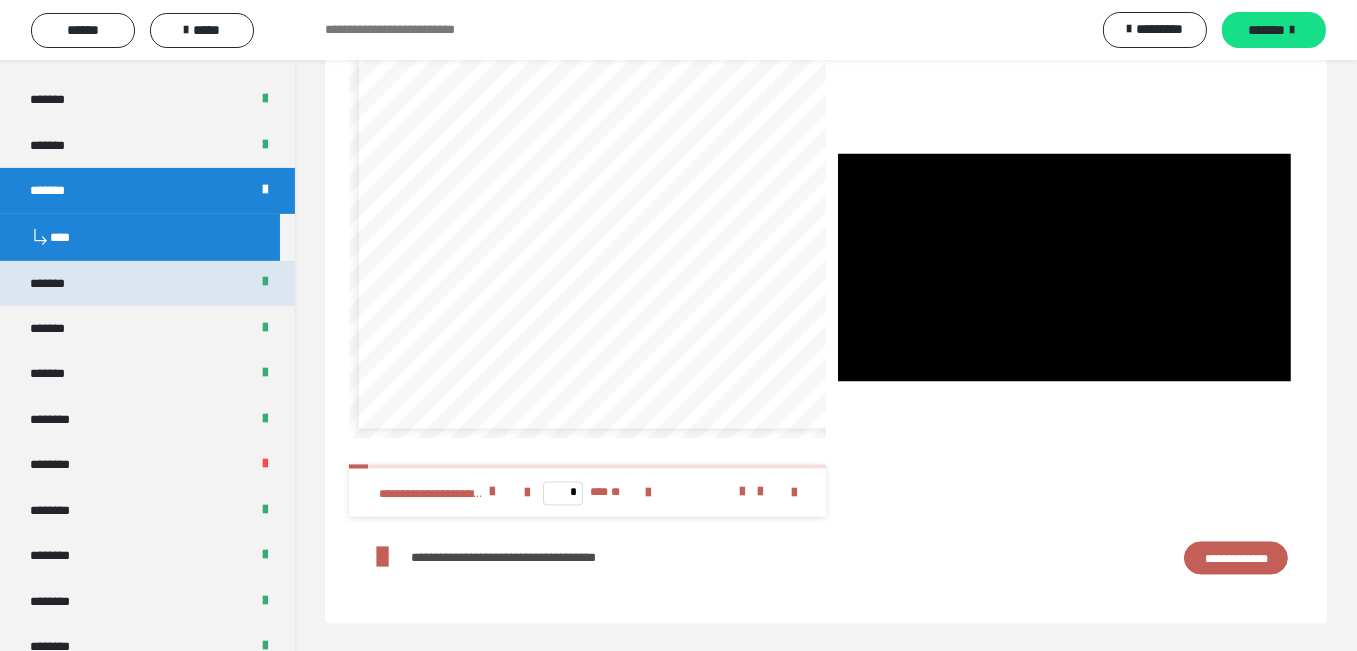 click on "*******" at bounding box center [58, 283] 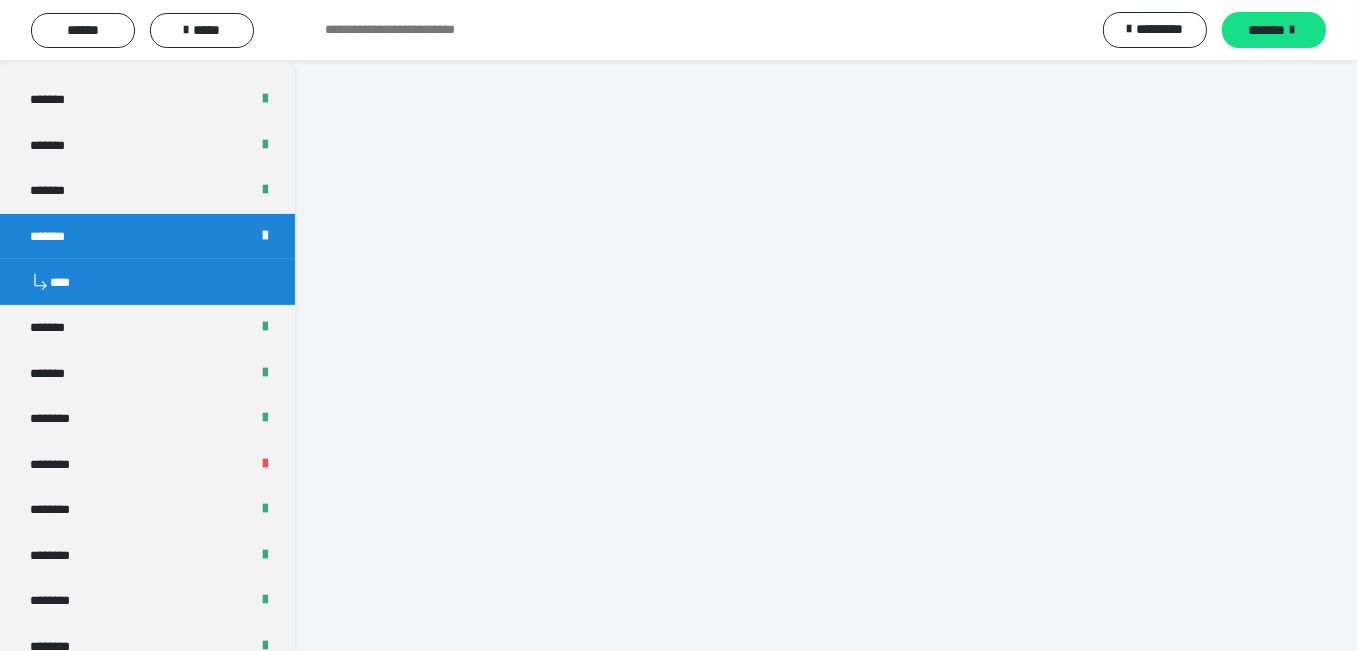 scroll, scrollTop: 2967, scrollLeft: 0, axis: vertical 